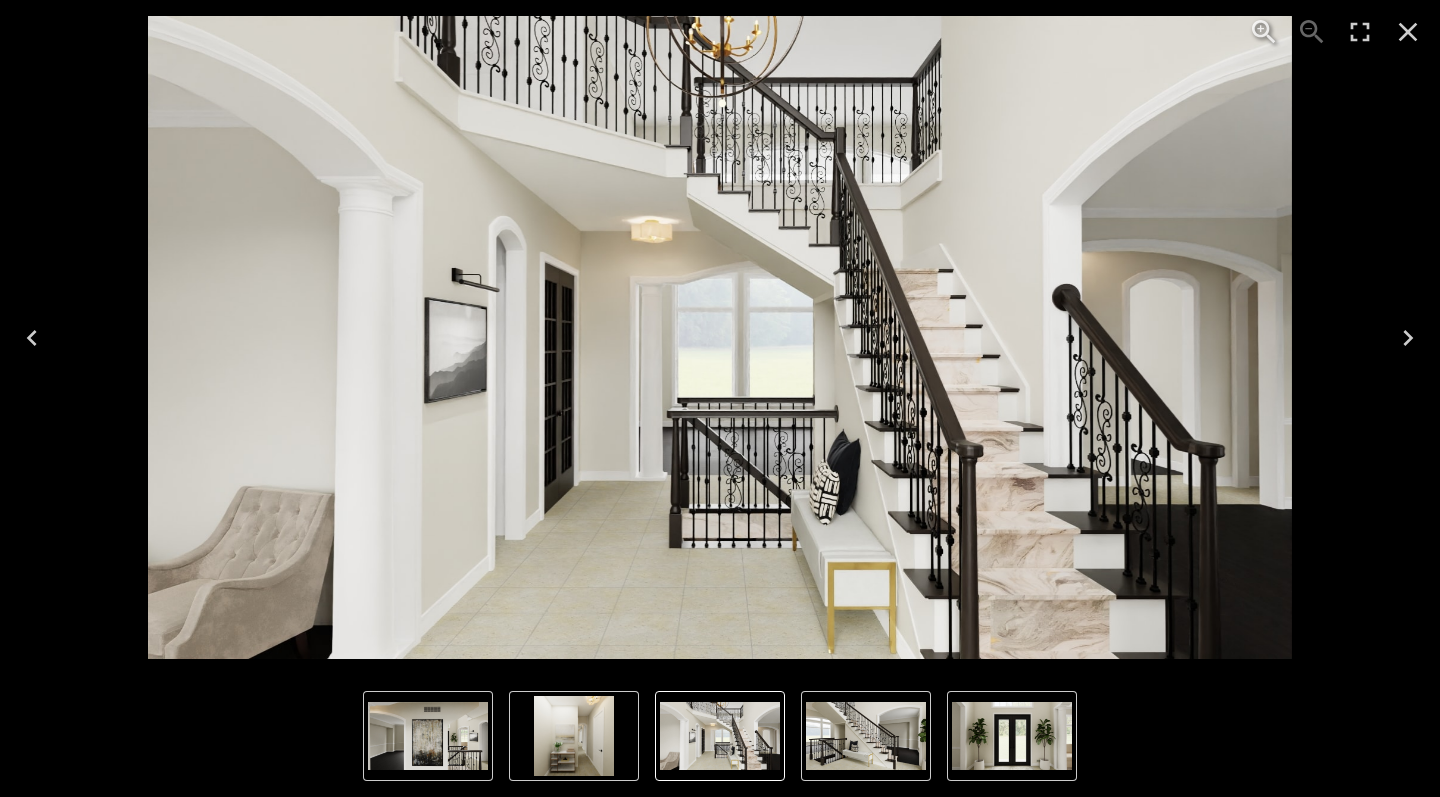 scroll, scrollTop: 0, scrollLeft: 0, axis: both 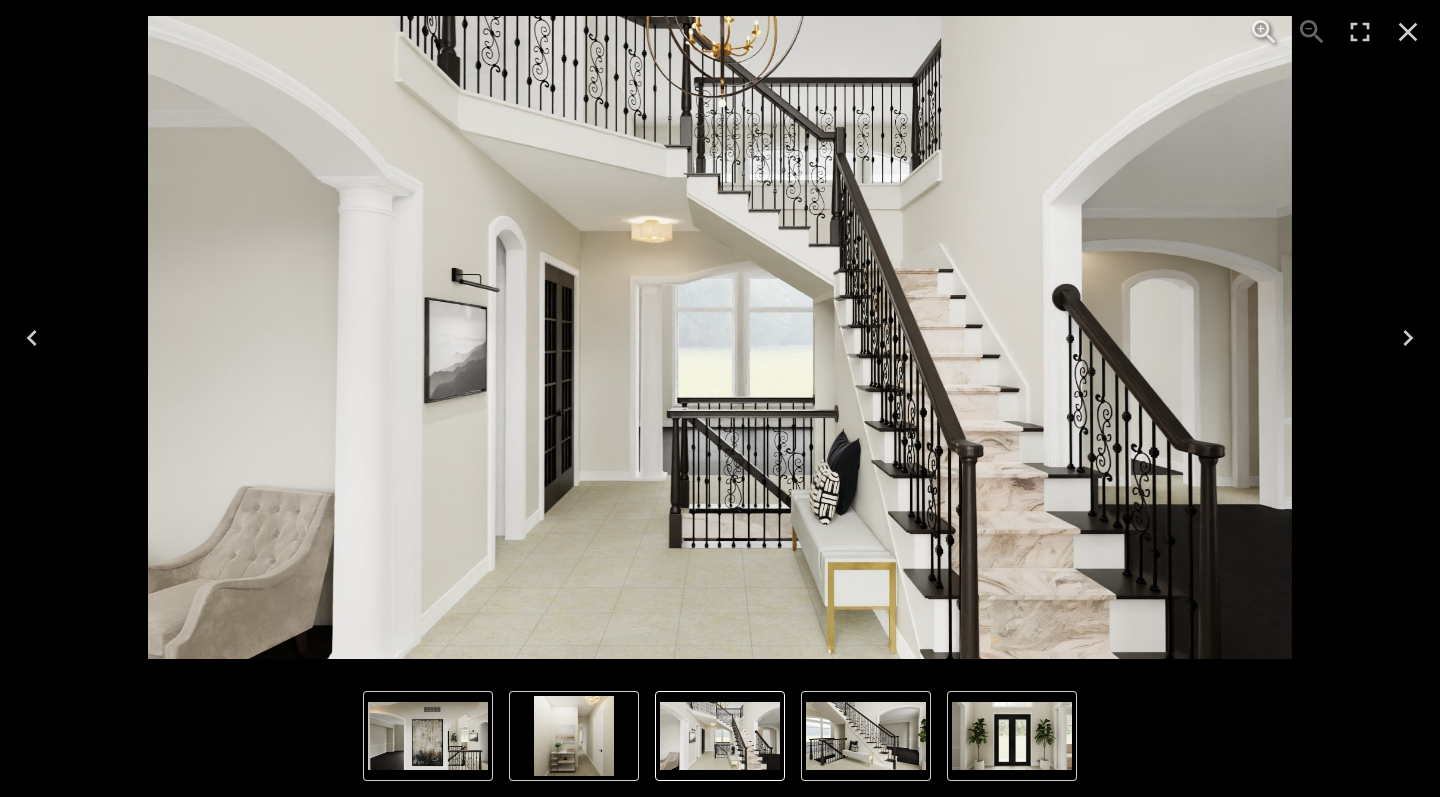 click 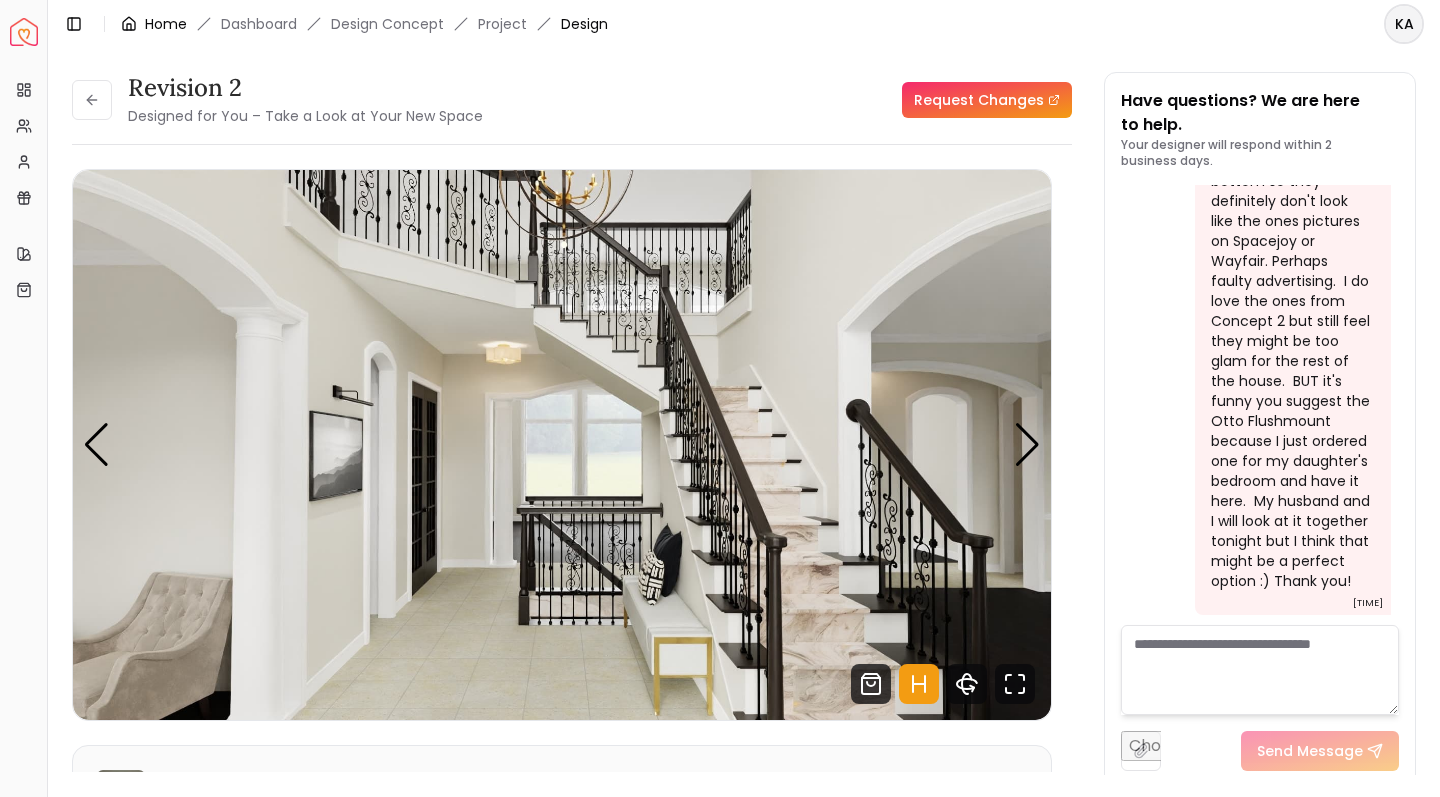 click on "Home" at bounding box center (166, 24) 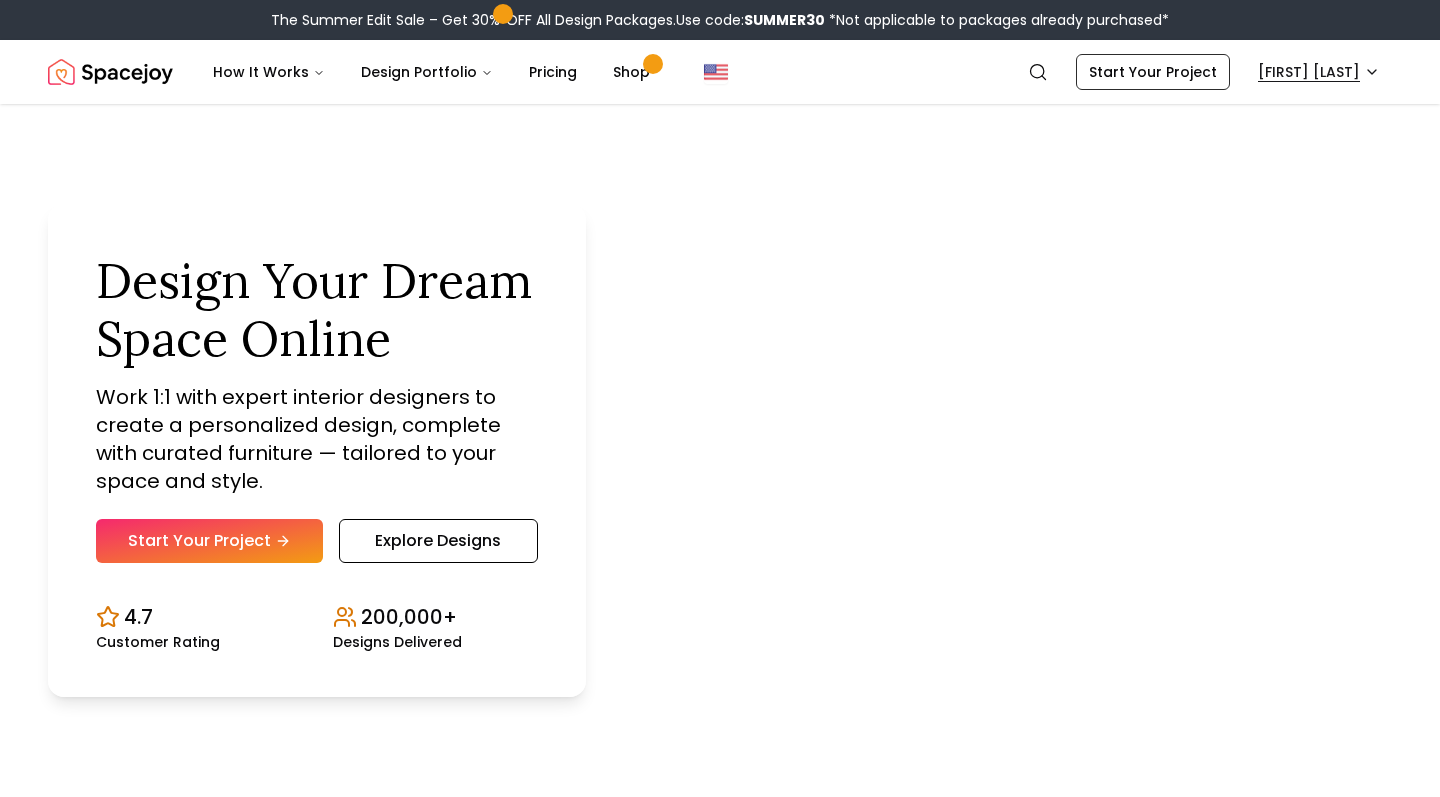 click on "The Summer Edit Sale – Get 30% OFF on all Design Packages.  Use code:  SUMMER30   *Not applicable to packages already purchased* Spacejoy Search KA How It Works   Design Portfolio   Pricing Shop Search Start Your Project   [PERSON] Design Your Dream Space Online Work 1:1 with expert interior designers to create a personalized design, complete with curated furniture — tailored to your space and style. Start Your Project   Explore Designs 4.7 Customer Rating 200,000+ Designs Delivered Design Your Dream Space Online Work 1:1 with expert interior designers to create a personalized design, complete with curated furniture — tailored to your space and style. Start Your Project   Explore Designs 4.7 Customer Rating 200,000+ Designs Delivered The Summer Edit Sale Get 30% OFF on all Design Packages Get Started   Summer Splash Sale Up to 60% OFF on Furniture & Decor Shop Now   Get Matched with Expert Interior Designers Online! [PERSON] Designer [PERSON] Designer [PERSON] Designer Designer   1" at bounding box center [720, 5969] 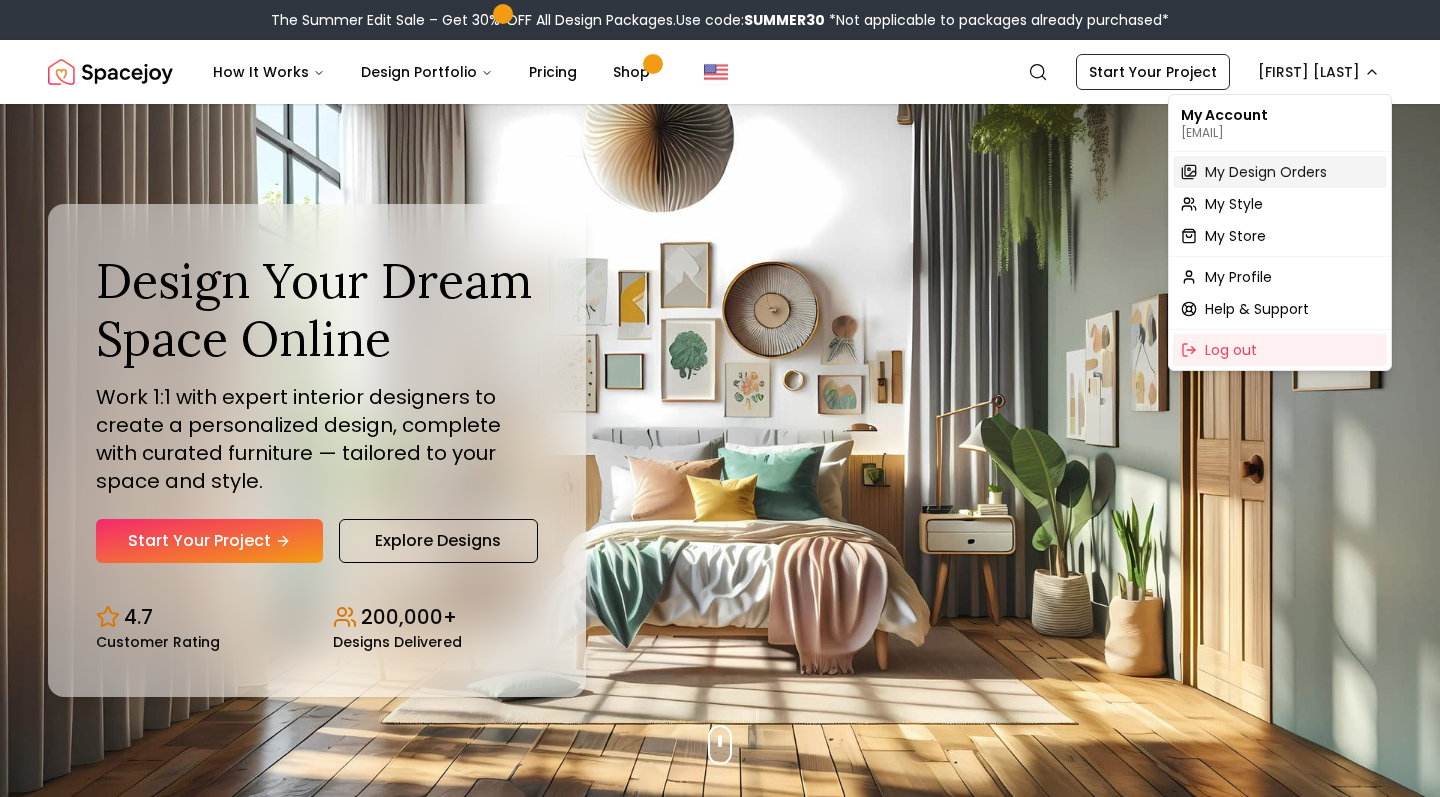 click on "My Design Orders" at bounding box center [1266, 172] 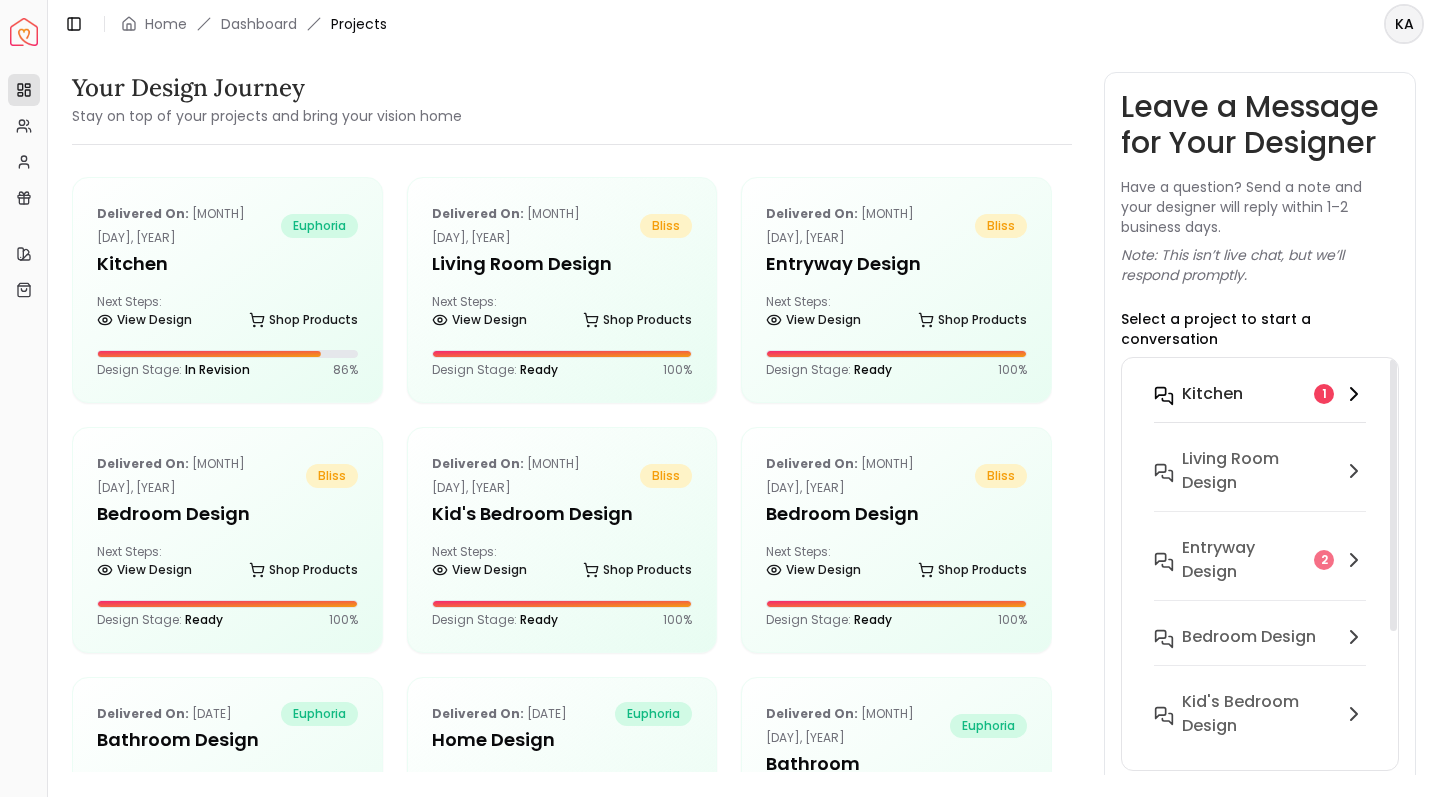 click on "Kitchen" at bounding box center (1212, 394) 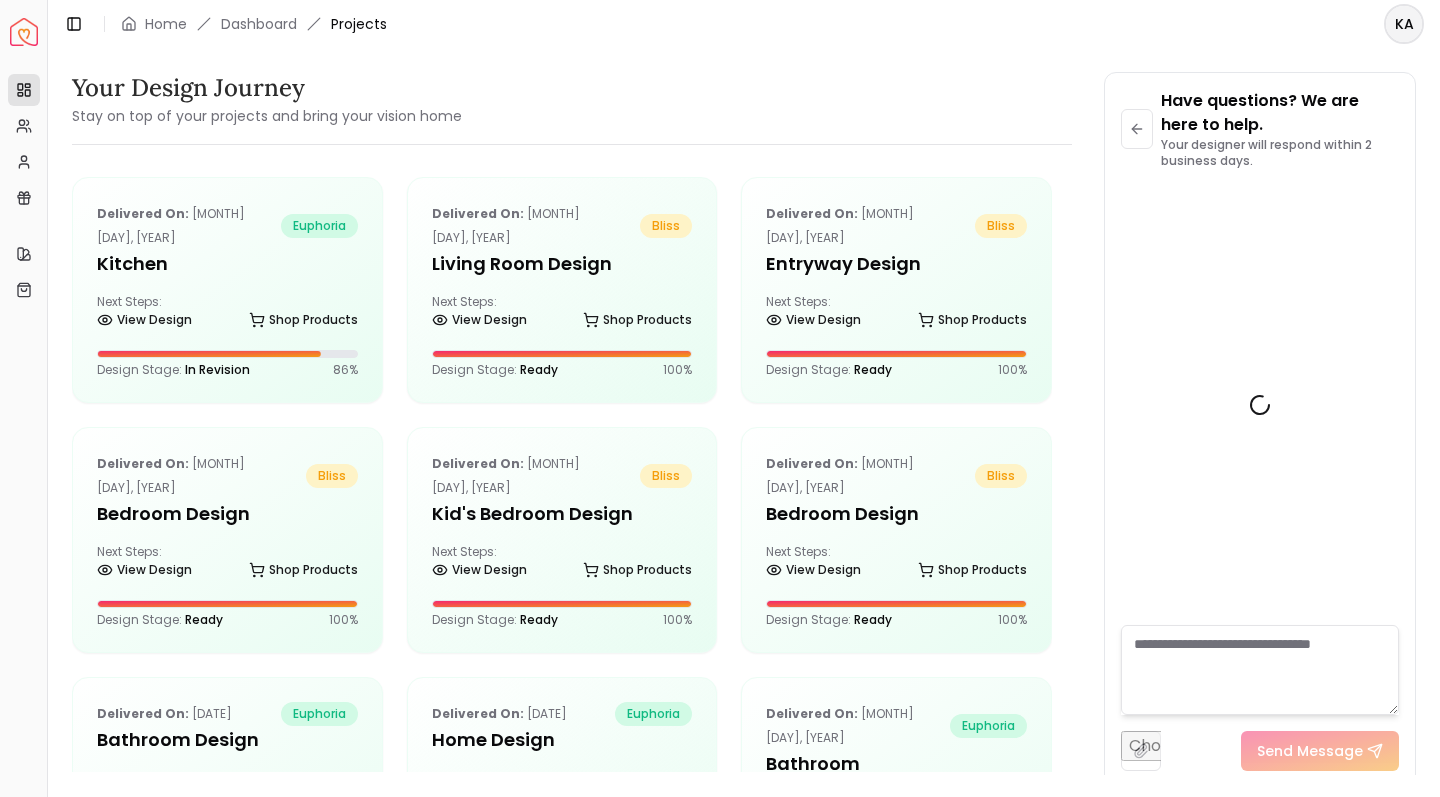scroll, scrollTop: 6724, scrollLeft: 0, axis: vertical 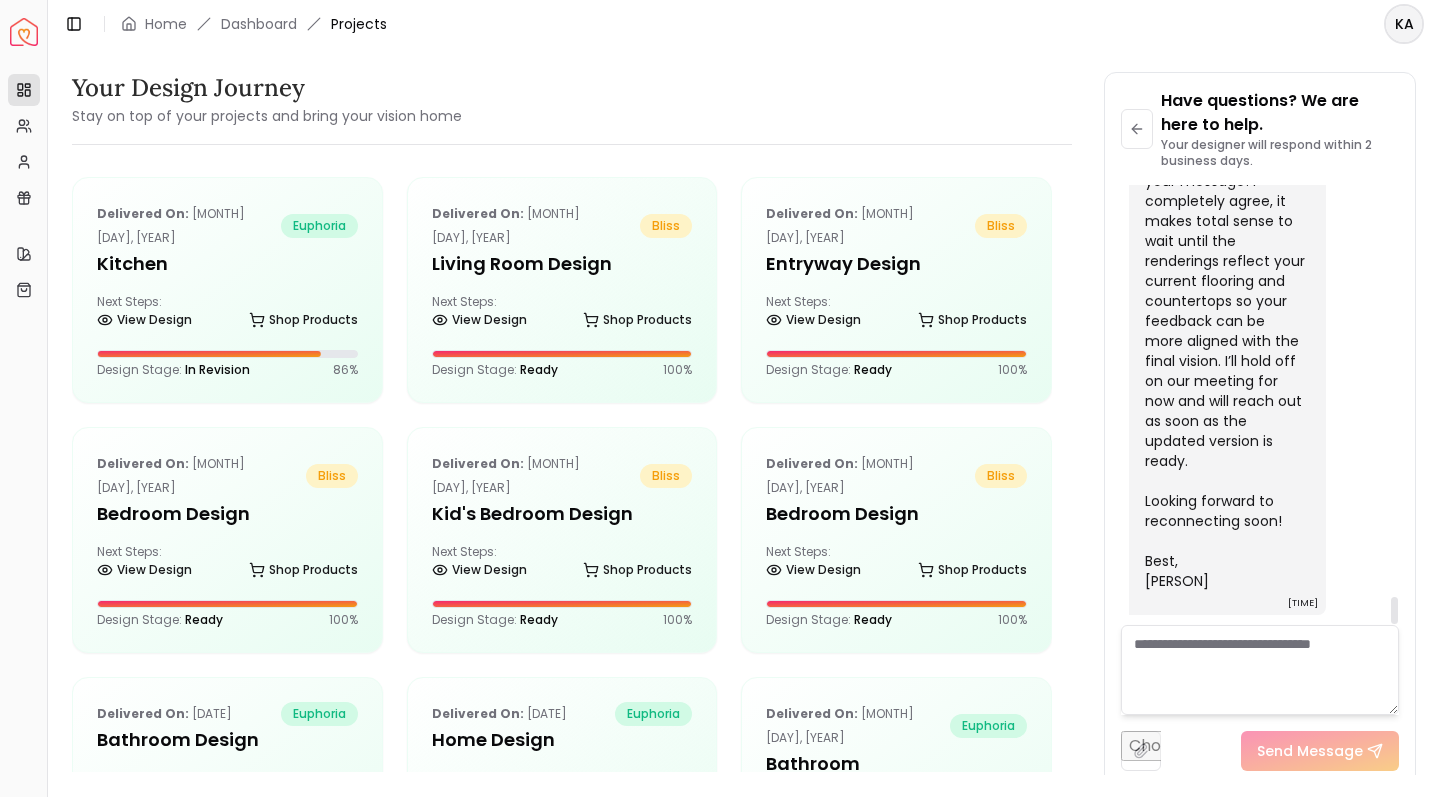click on "Hi [PERSON],
Thanks so much for your message! I completely agree, it makes total sense to wait until the renderings reflect your current flooring and countertops so your feedback can be more aligned with the final vision. I’ll hold off on our meeting for now and will reach out as soon as the updated version is ready.
Looking forward to reconnecting soon!
Best,
[PERSON]" at bounding box center [1225, 351] 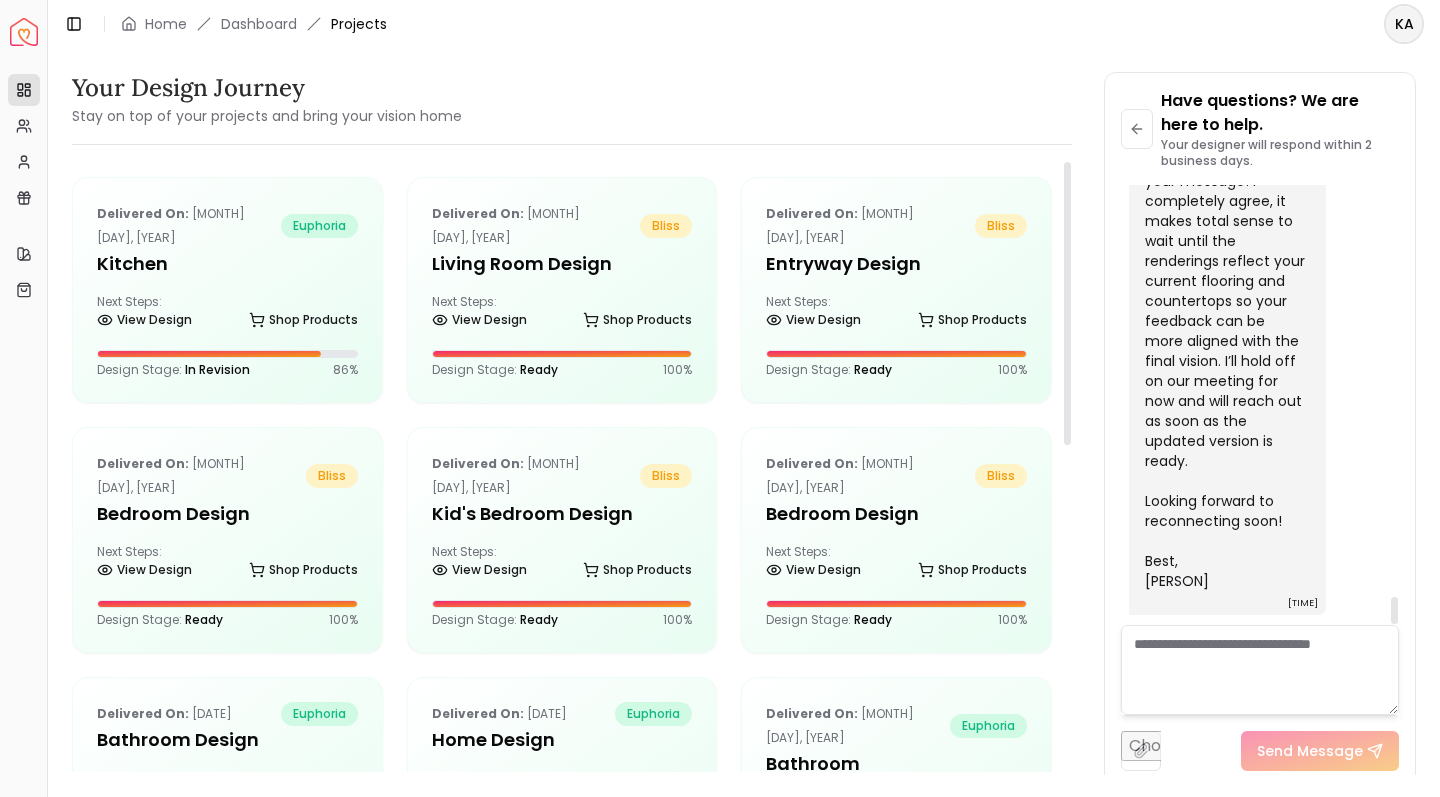 scroll, scrollTop: 6724, scrollLeft: 0, axis: vertical 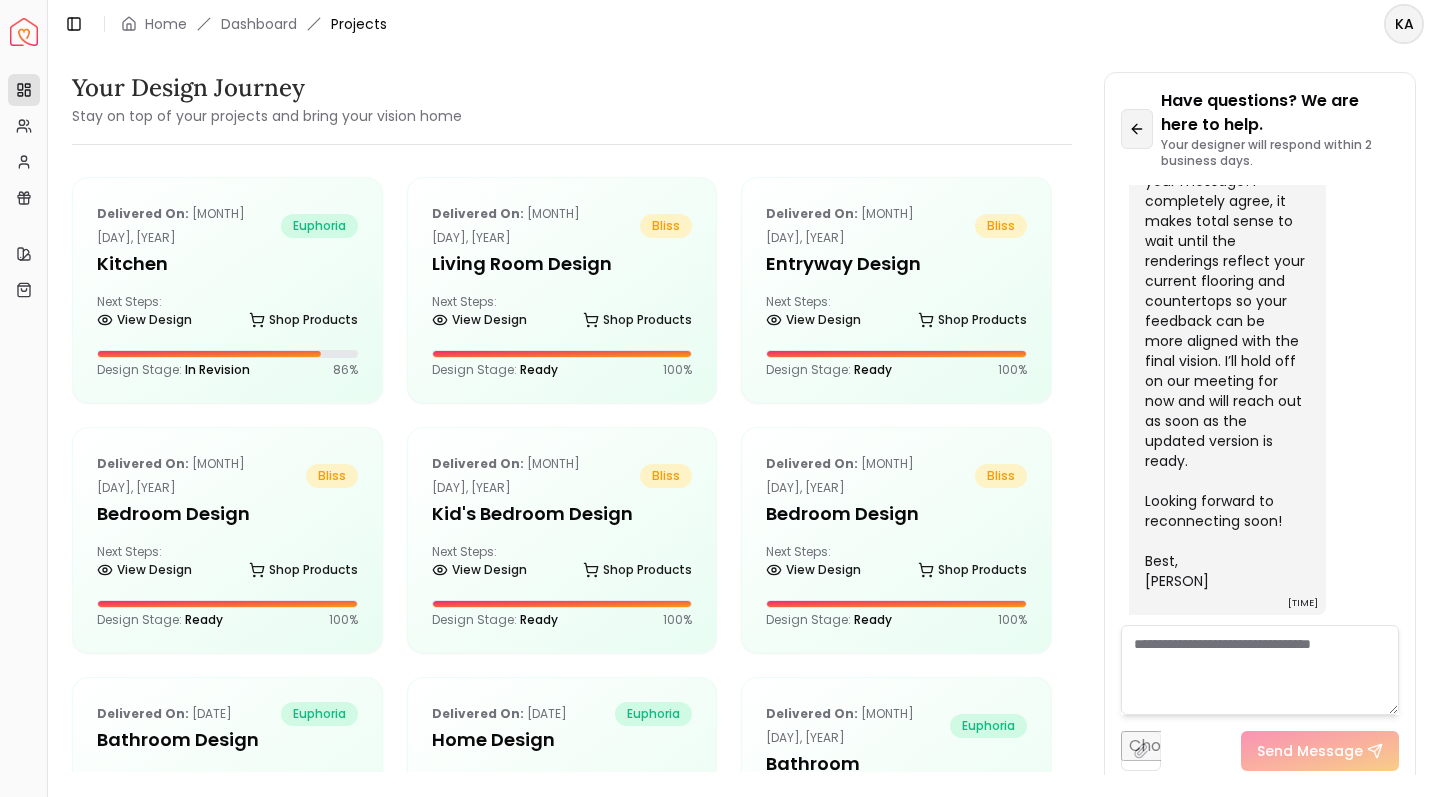 click at bounding box center [1137, 129] 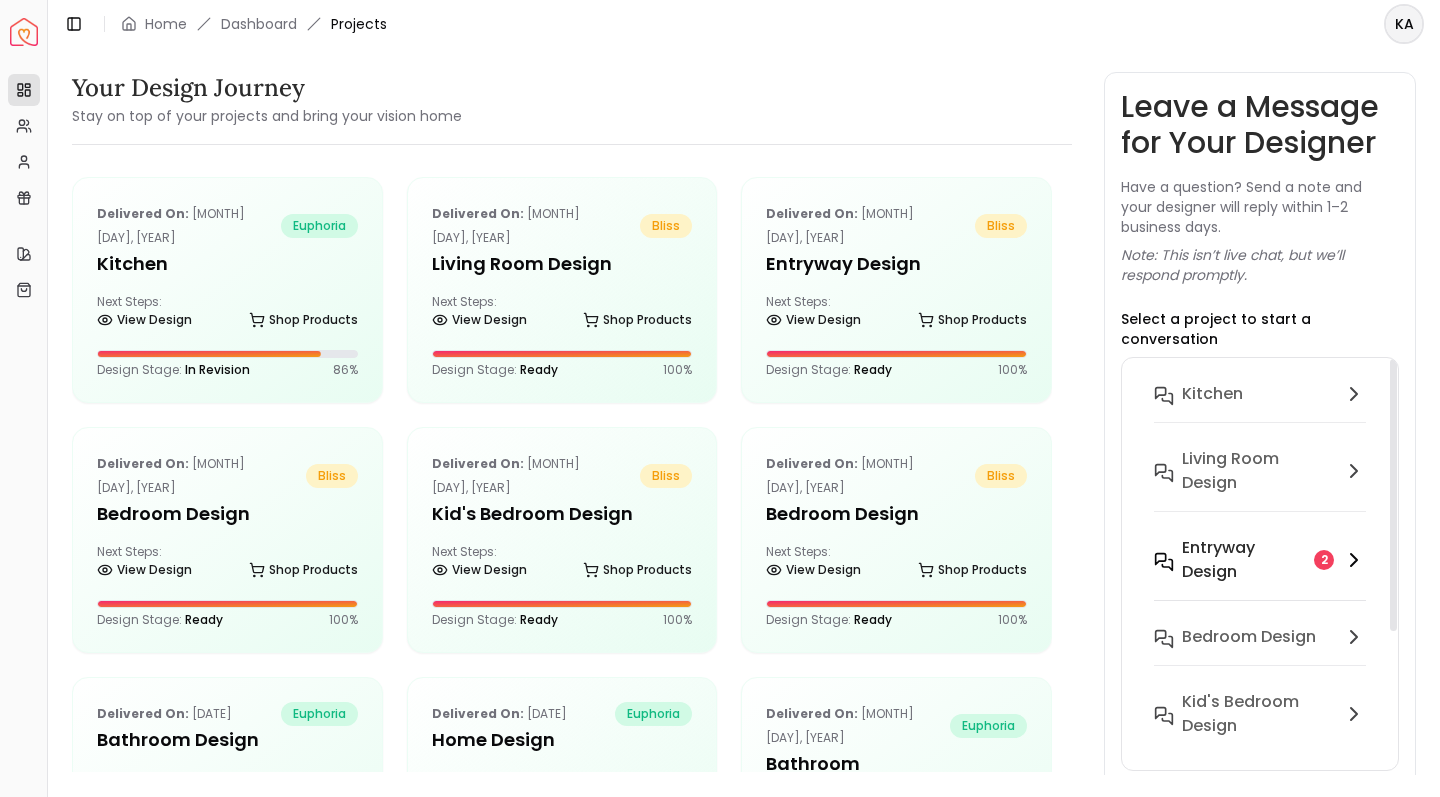 click on "entryway design" at bounding box center [1244, 560] 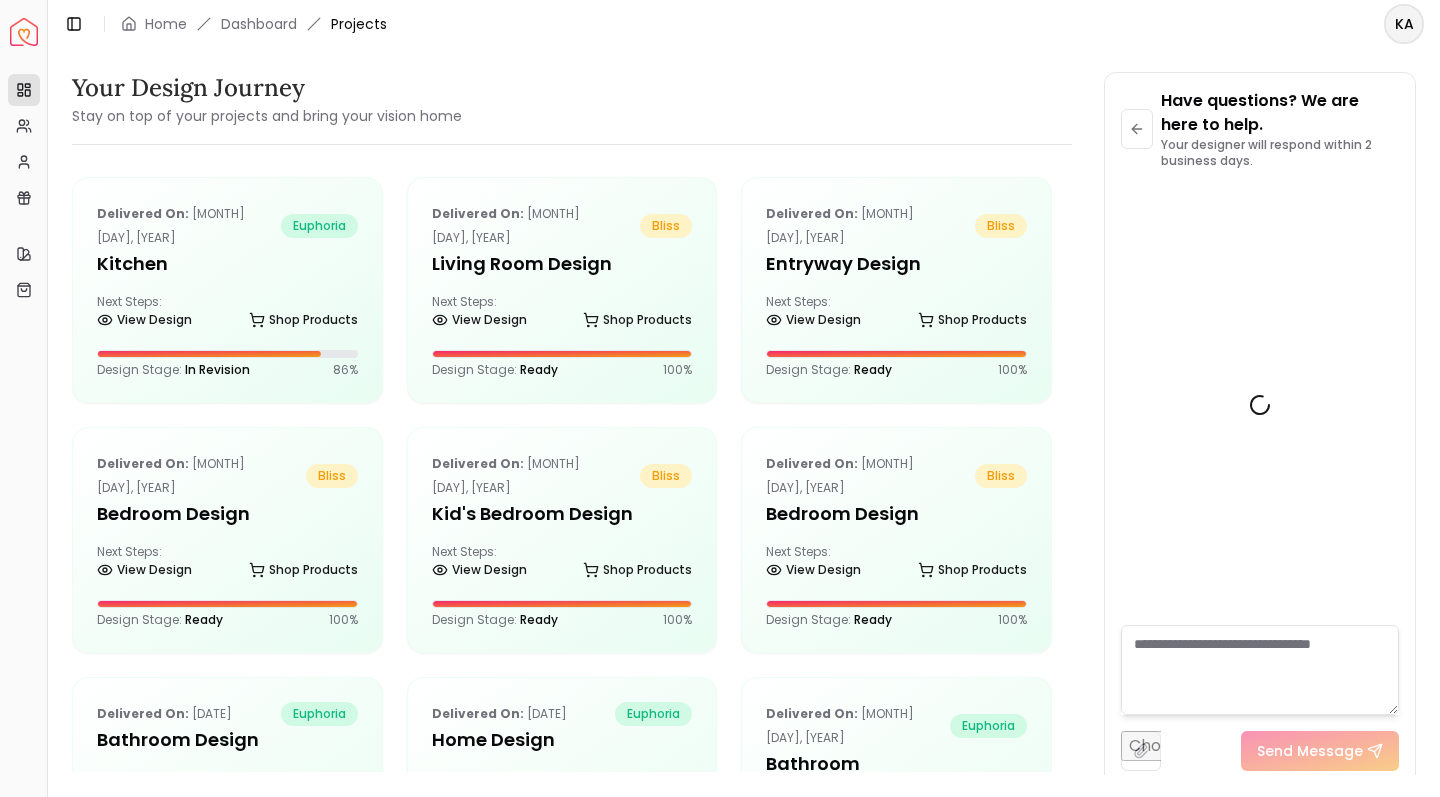 scroll, scrollTop: 9738, scrollLeft: 0, axis: vertical 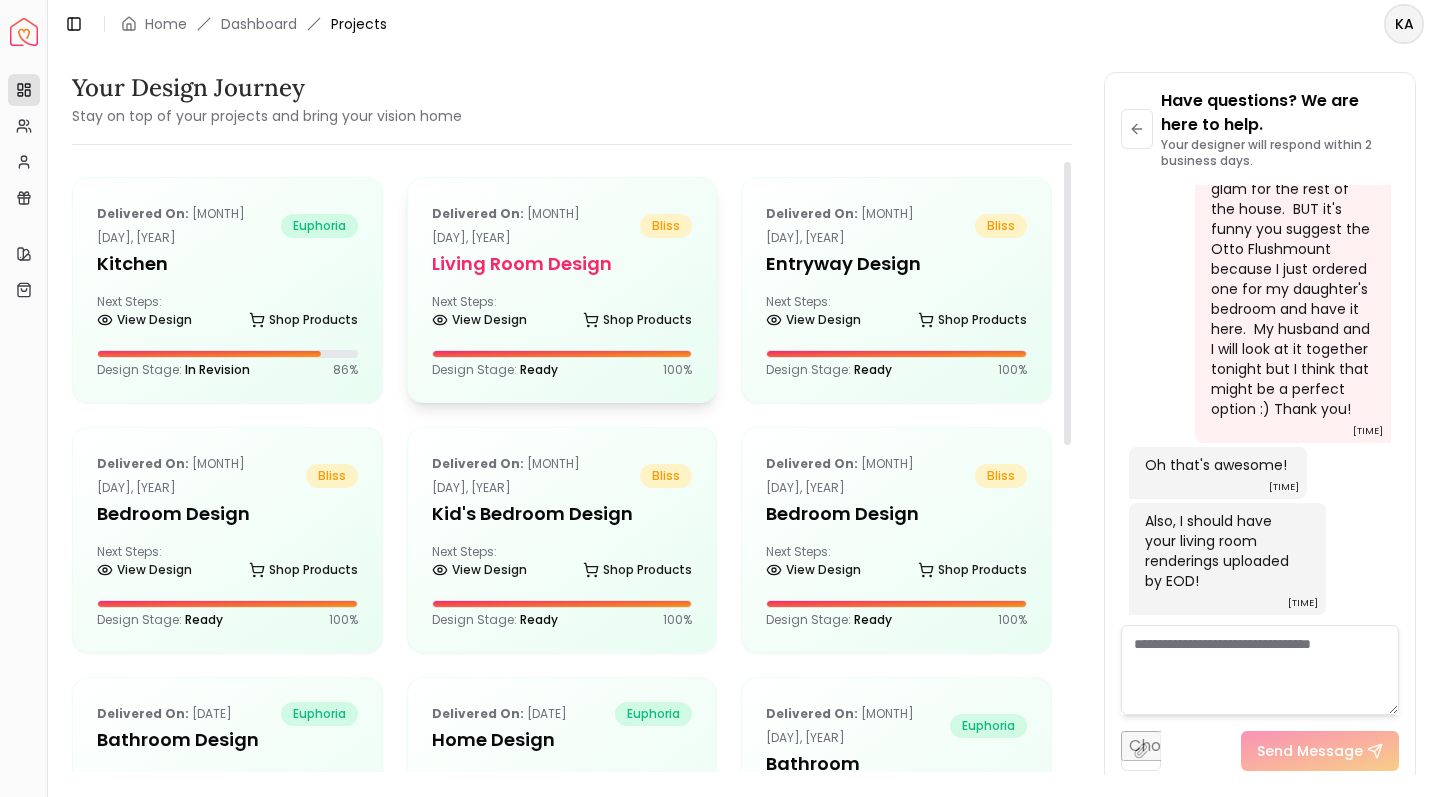 click on "Living Room design" at bounding box center [562, 264] 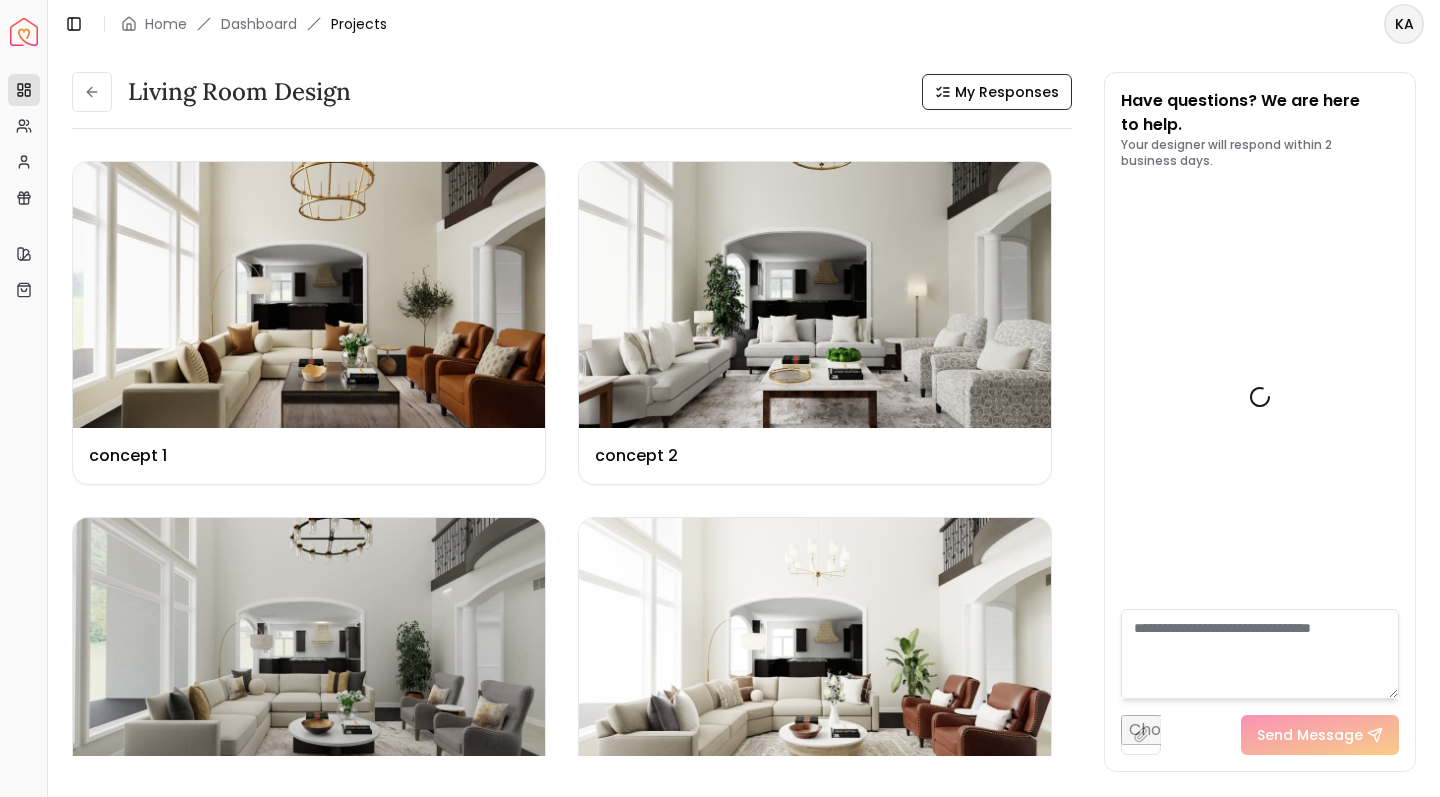 scroll, scrollTop: 5882, scrollLeft: 0, axis: vertical 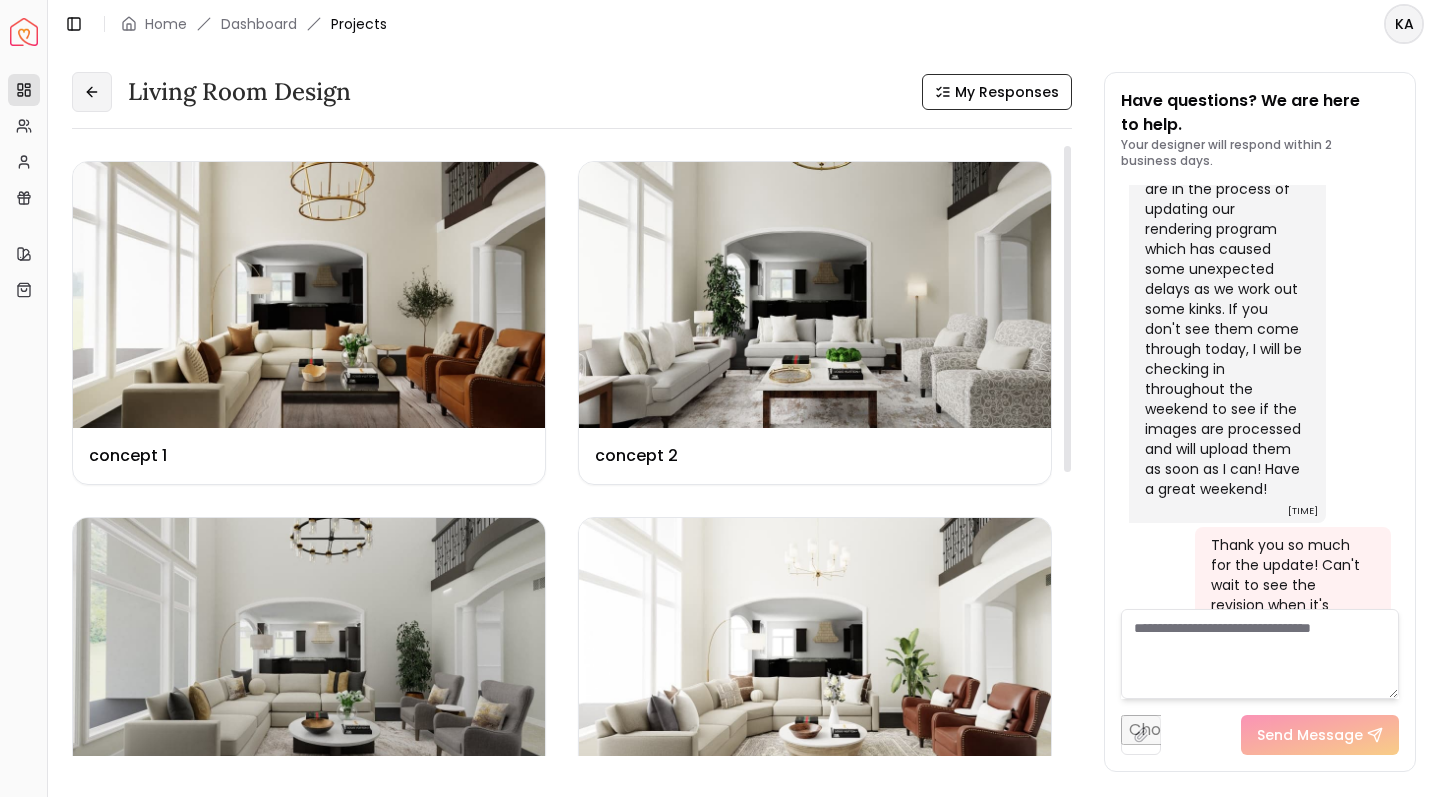 click at bounding box center [92, 92] 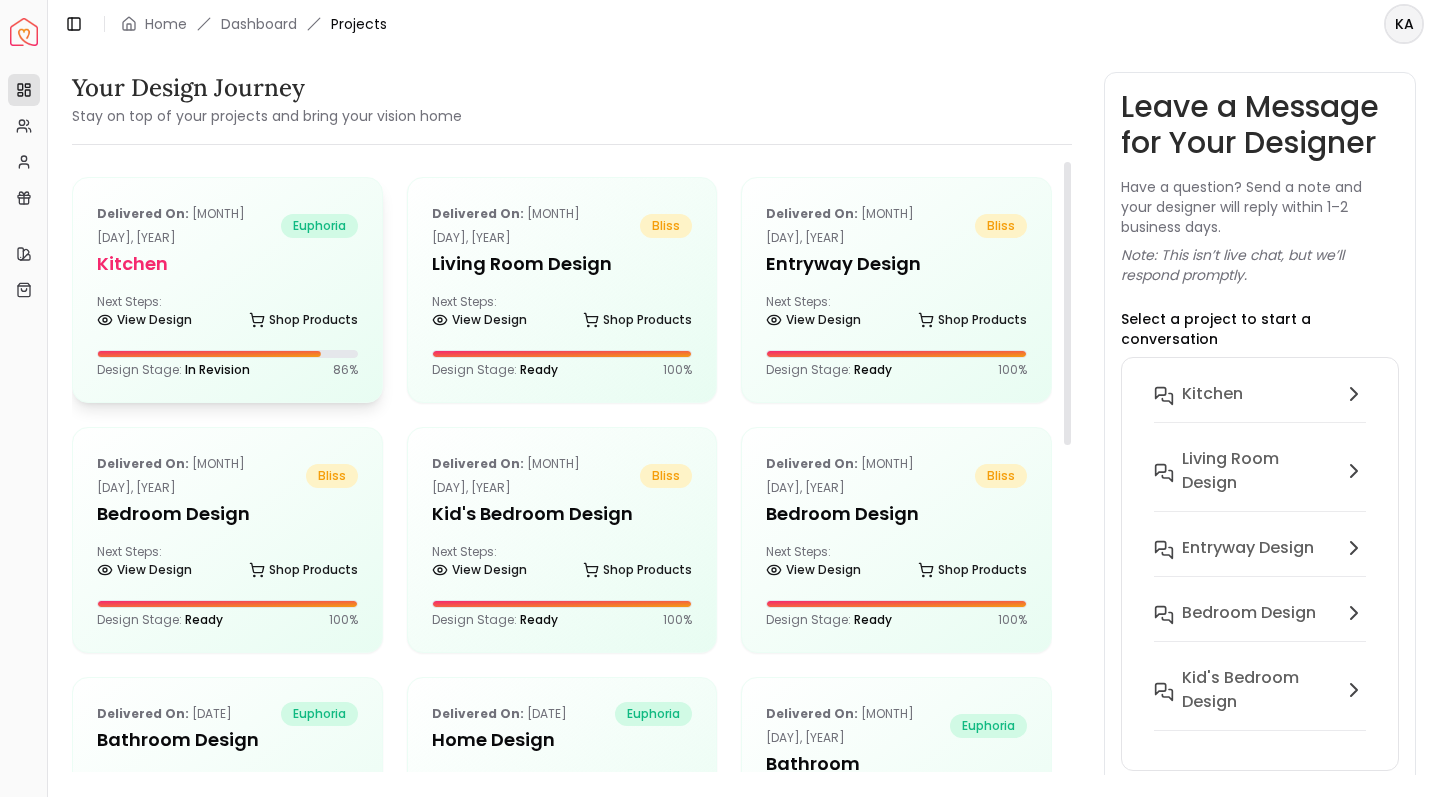 click on "Delivered on:   [DATE] euphoria Kitchen Next Steps: View Design Shop Products Design Stage:   In Revision 86 %" at bounding box center [227, 290] 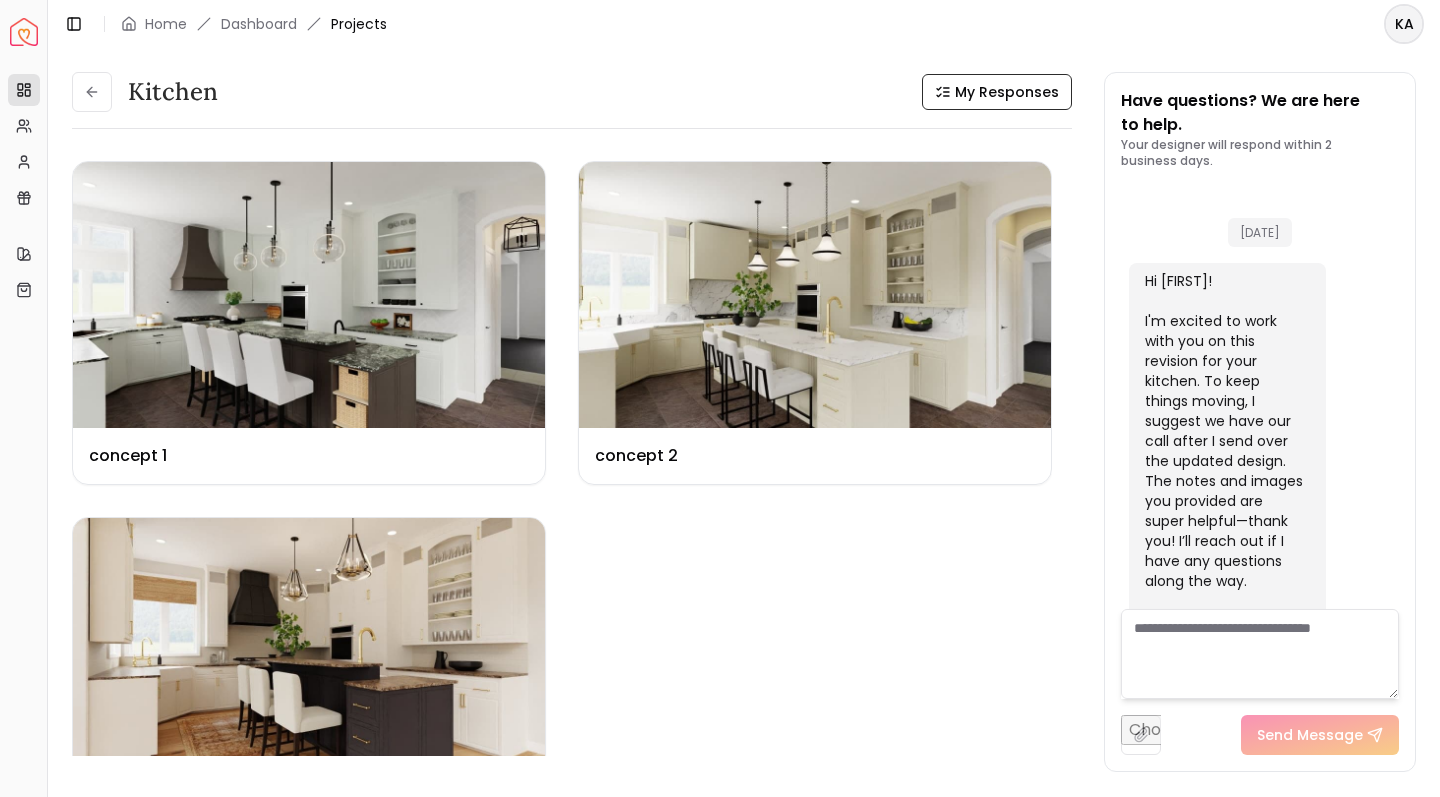 scroll, scrollTop: 6740, scrollLeft: 0, axis: vertical 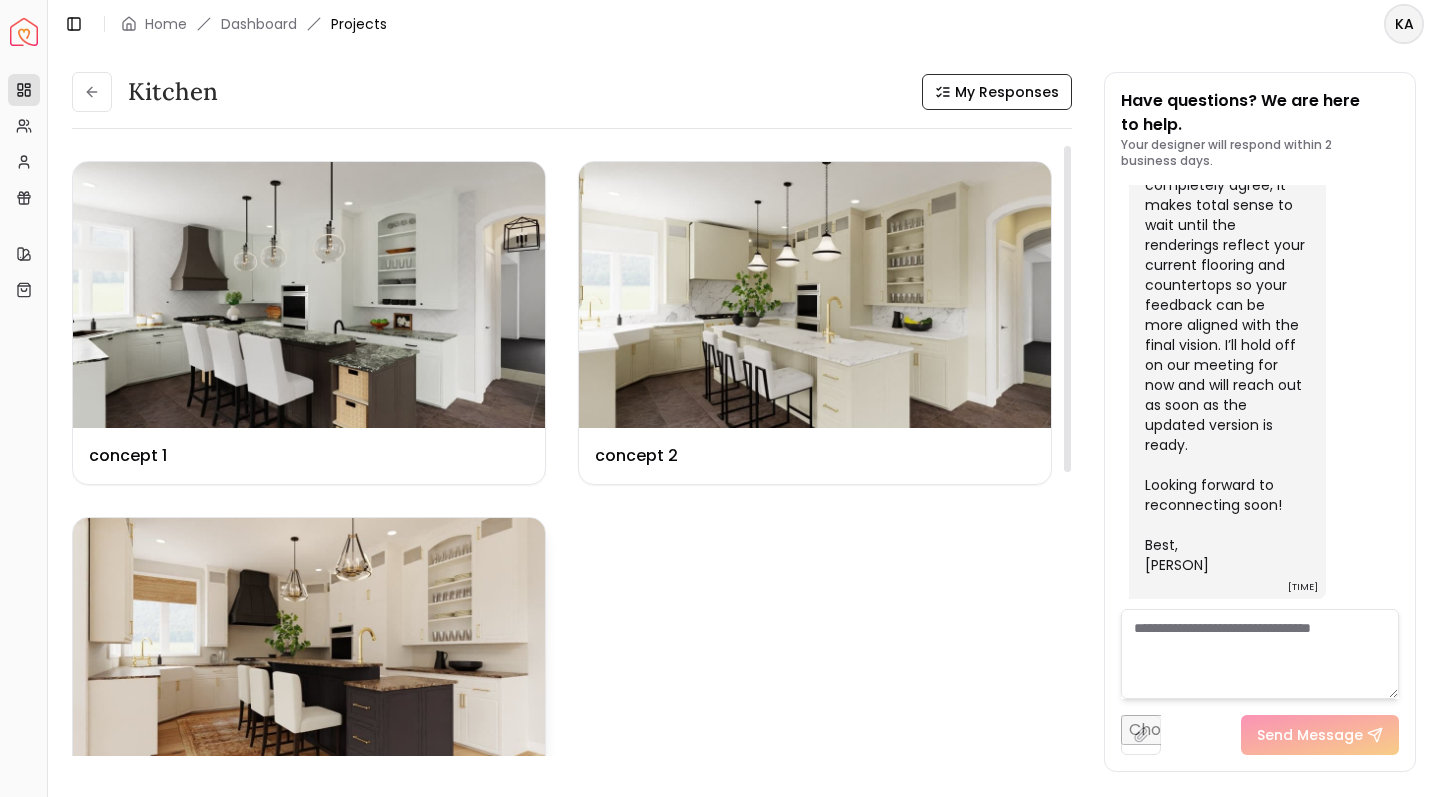 click at bounding box center (309, 651) 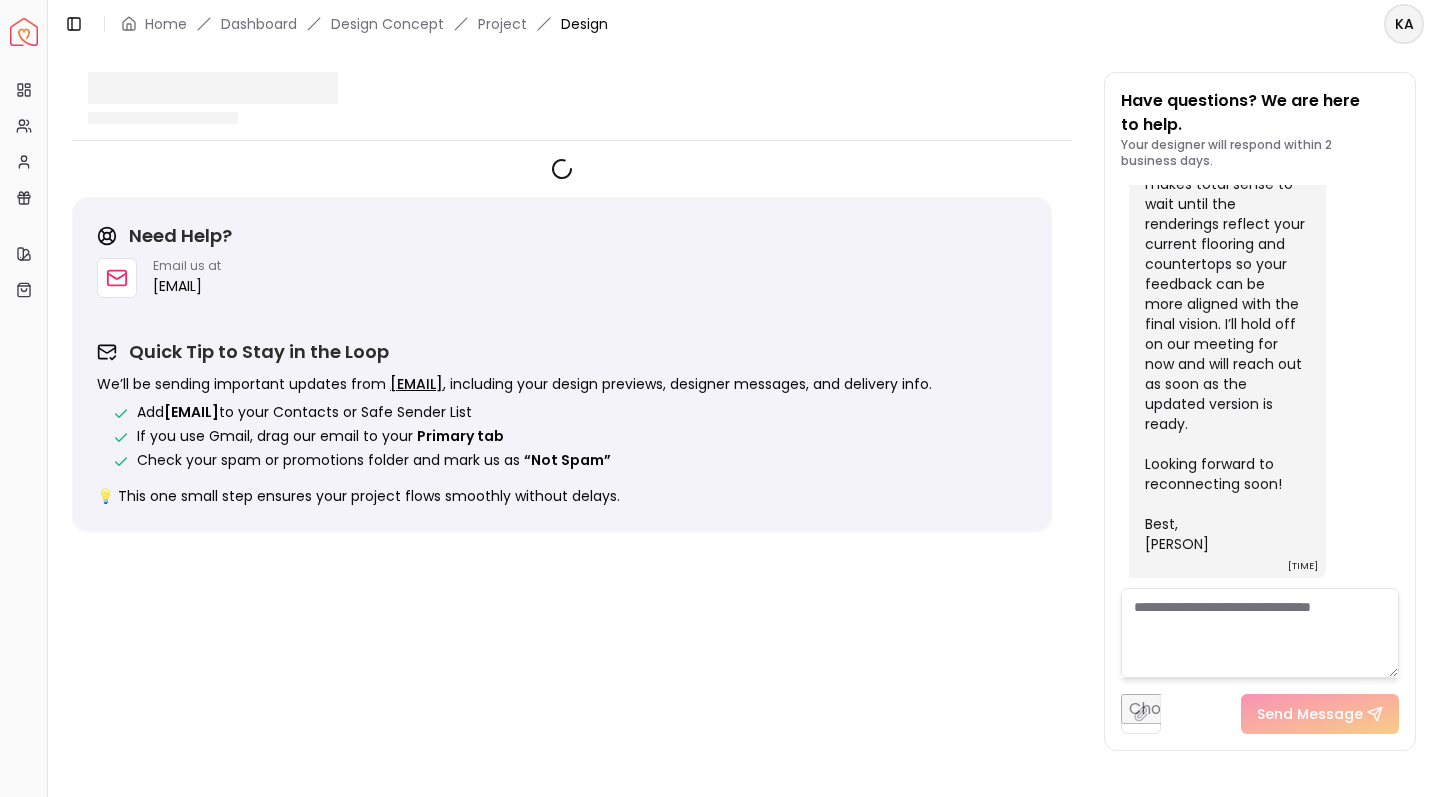 scroll, scrollTop: 6724, scrollLeft: 0, axis: vertical 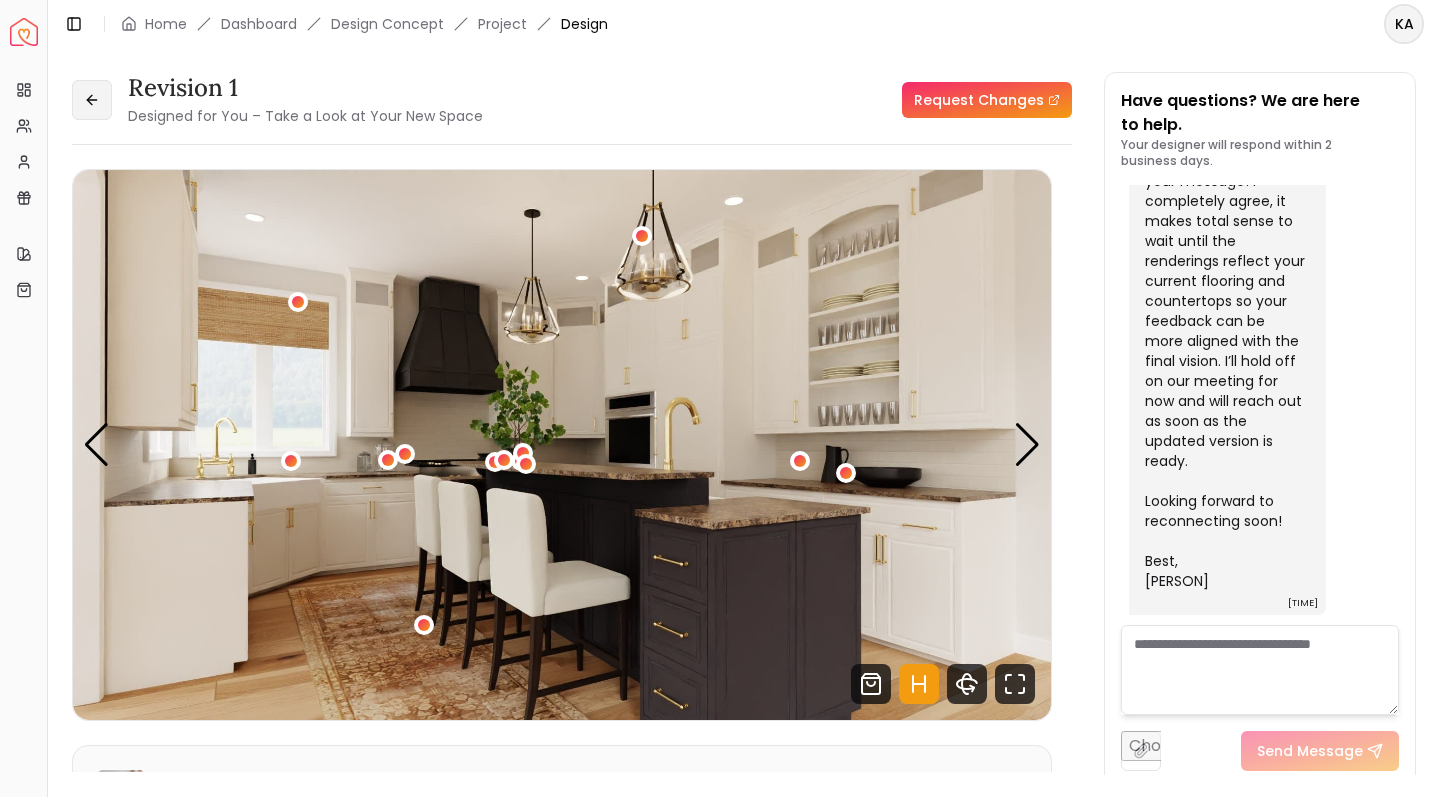 click 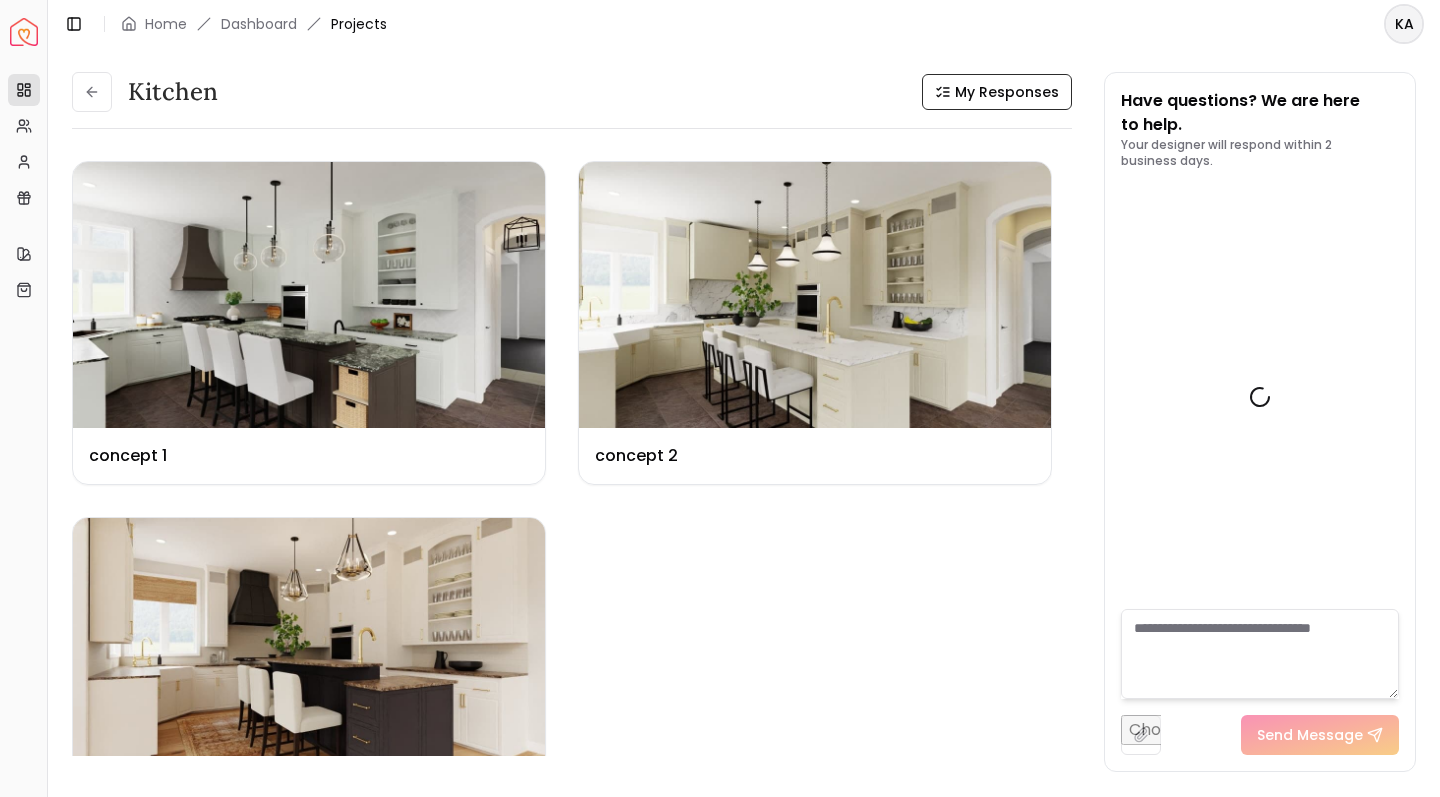 scroll, scrollTop: 6740, scrollLeft: 0, axis: vertical 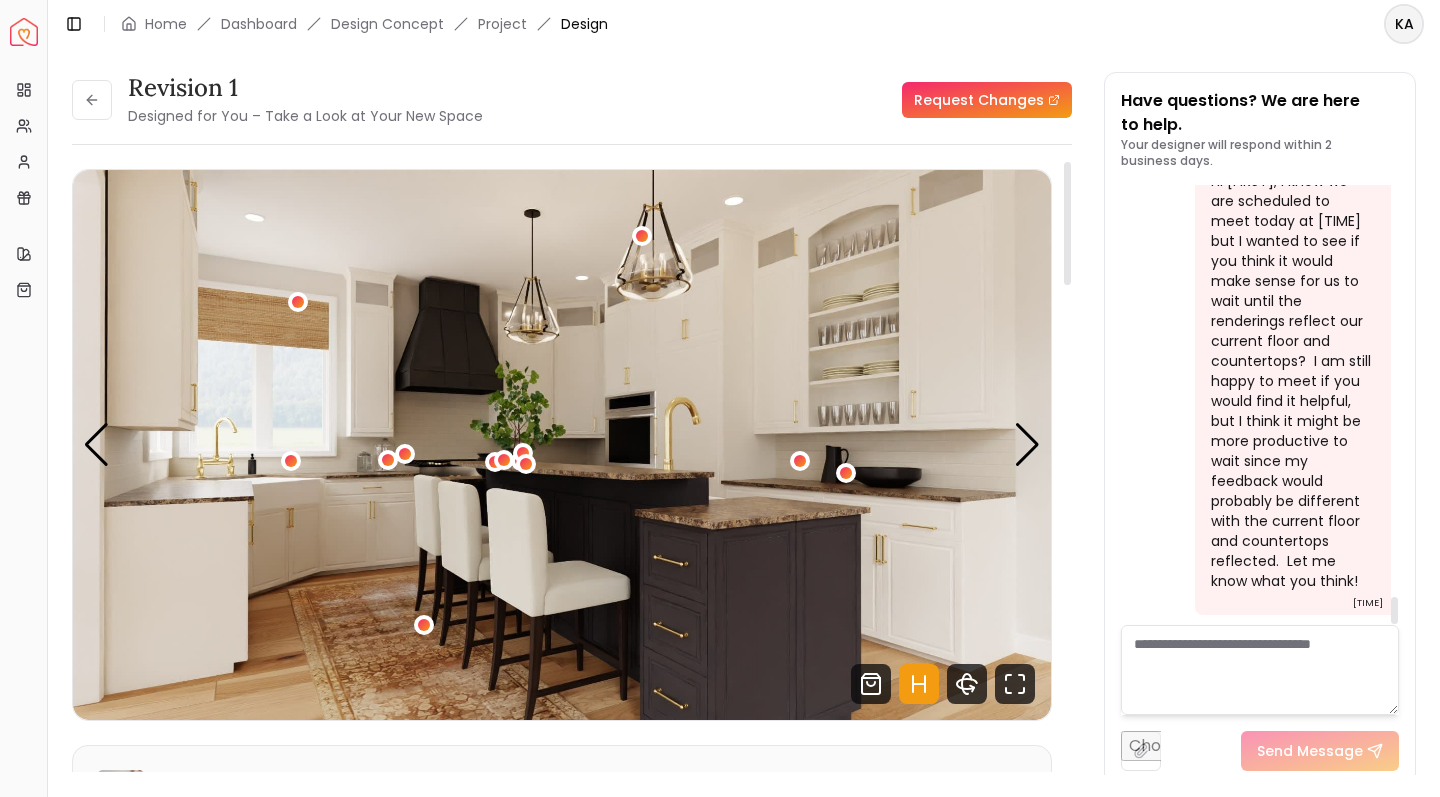 click on "Hi [FIRST], I know we are scheduled to meet today at [TIME] but I wanted to see if you think it would make sense for us to wait until the renderings reflect our current floor and countertops?  I am still happy to meet if you would find it helpful, but I think it might be more productive to wait since my feedback would probably be different with the current floor and countertops reflected.  Let me know what you think!" at bounding box center (1291, 381) 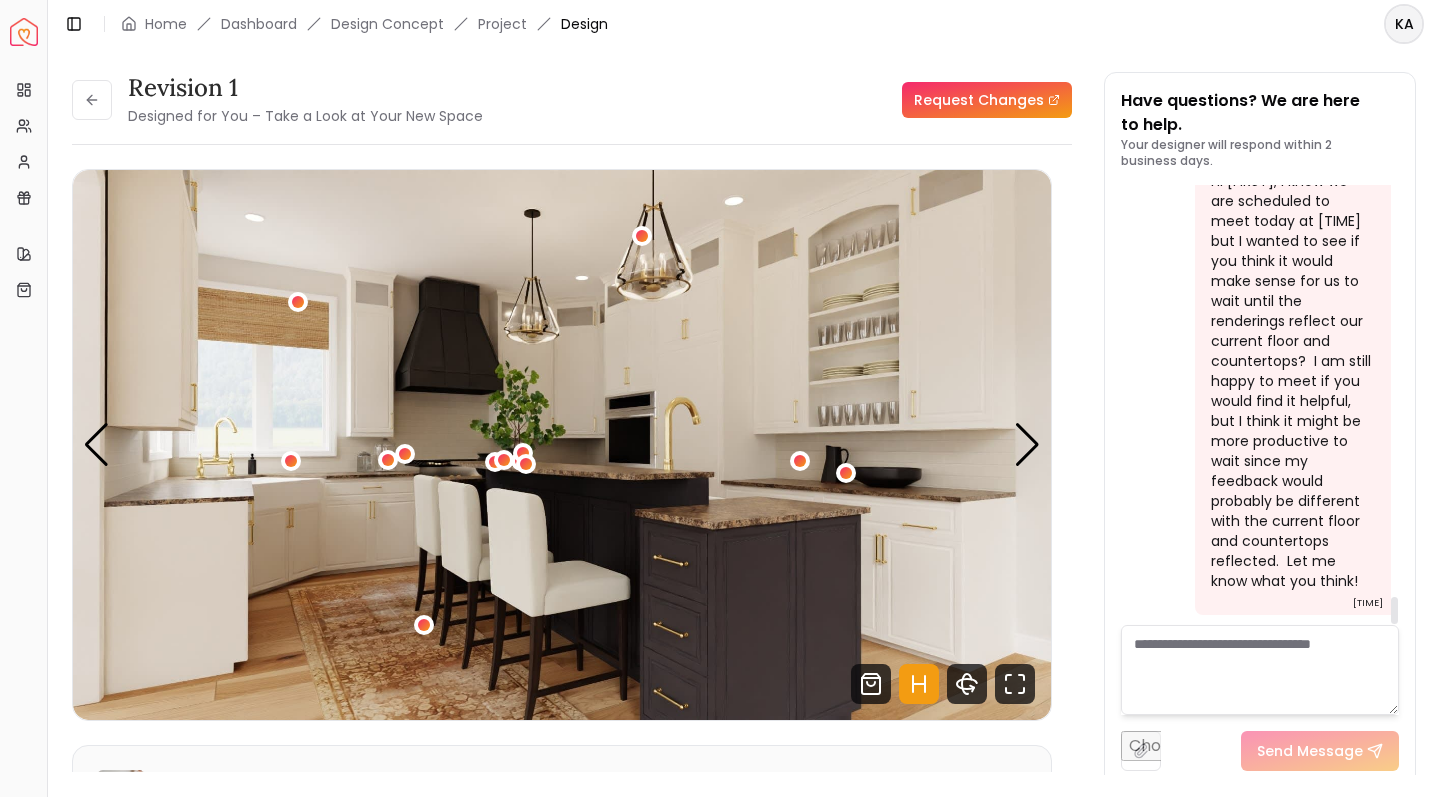 scroll, scrollTop: 6724, scrollLeft: 0, axis: vertical 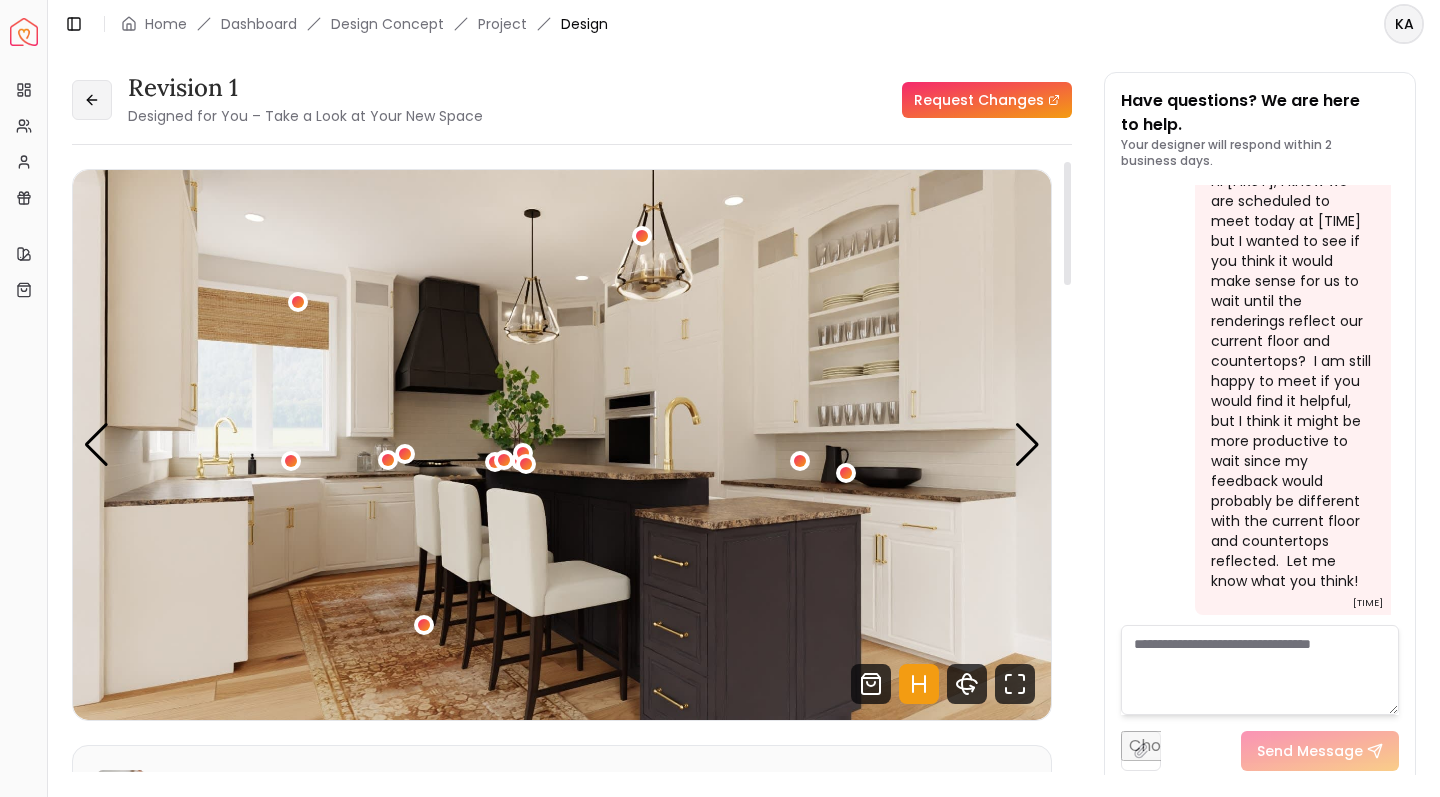 click 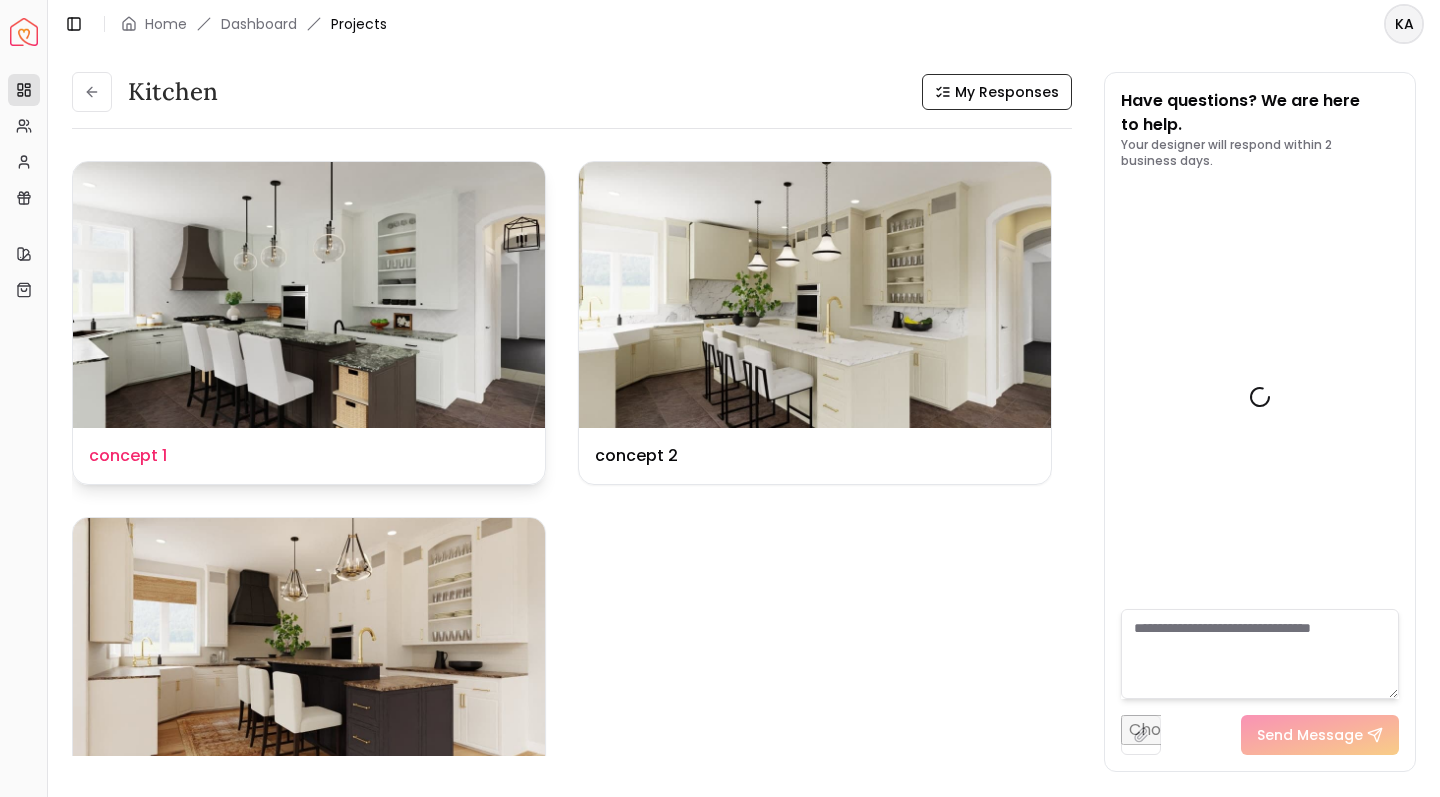 scroll, scrollTop: 6740, scrollLeft: 0, axis: vertical 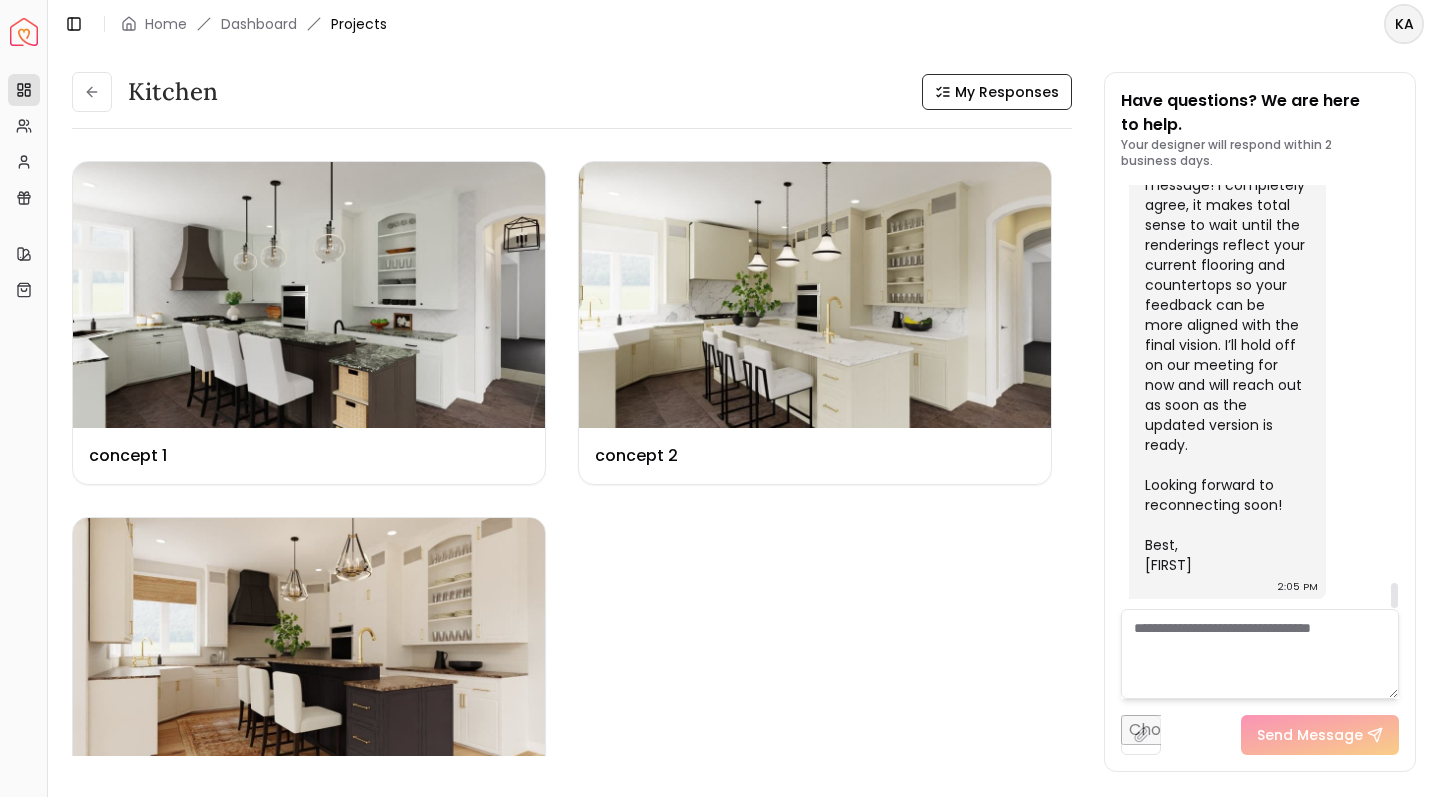 click on "Hi [PERSON],
Thanks so much for your message! I completely agree, it makes total sense to wait until the renderings reflect your current flooring and countertops so your feedback can be more aligned with the final vision. I’ll hold off on our meeting for now and will reach out as soon as the updated version is ready.
Looking forward to reconnecting soon!
Best,
[PERSON]" at bounding box center (1225, 355) 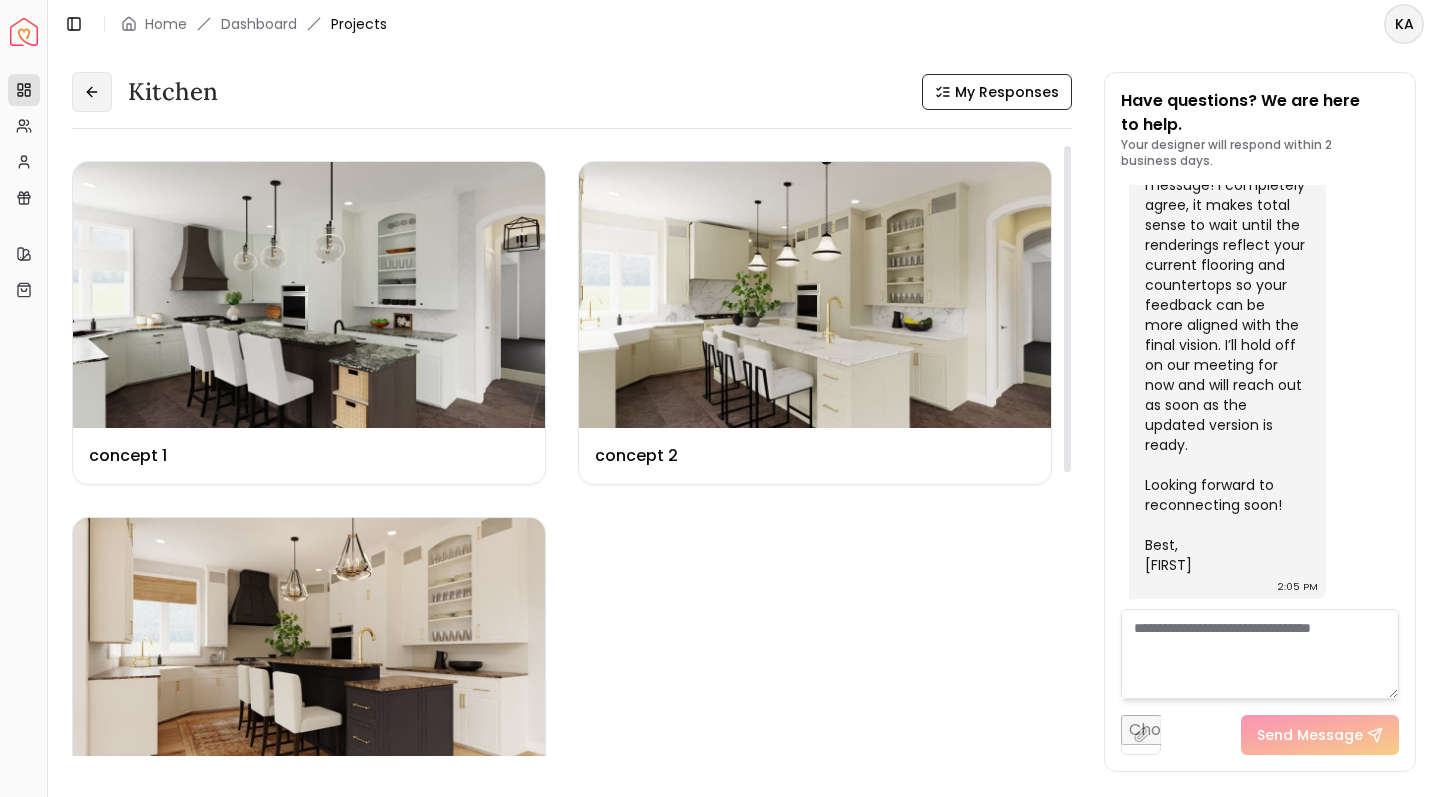 click at bounding box center [92, 92] 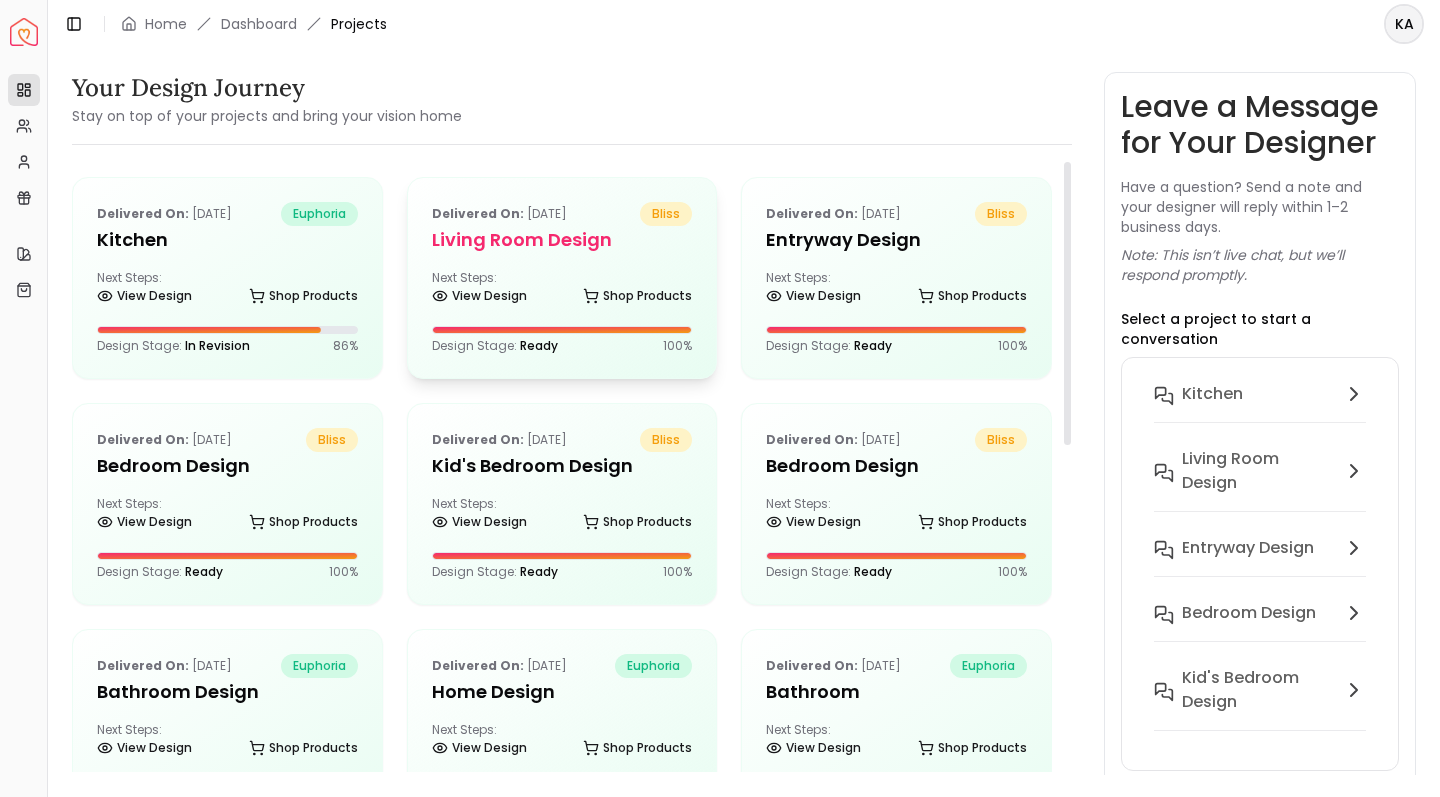 click on "Delivered on:   Jun 01, 2025 bliss Living Room design Next Steps: View Design Shop Products Design Stage:   Ready 100 %" at bounding box center [562, 278] 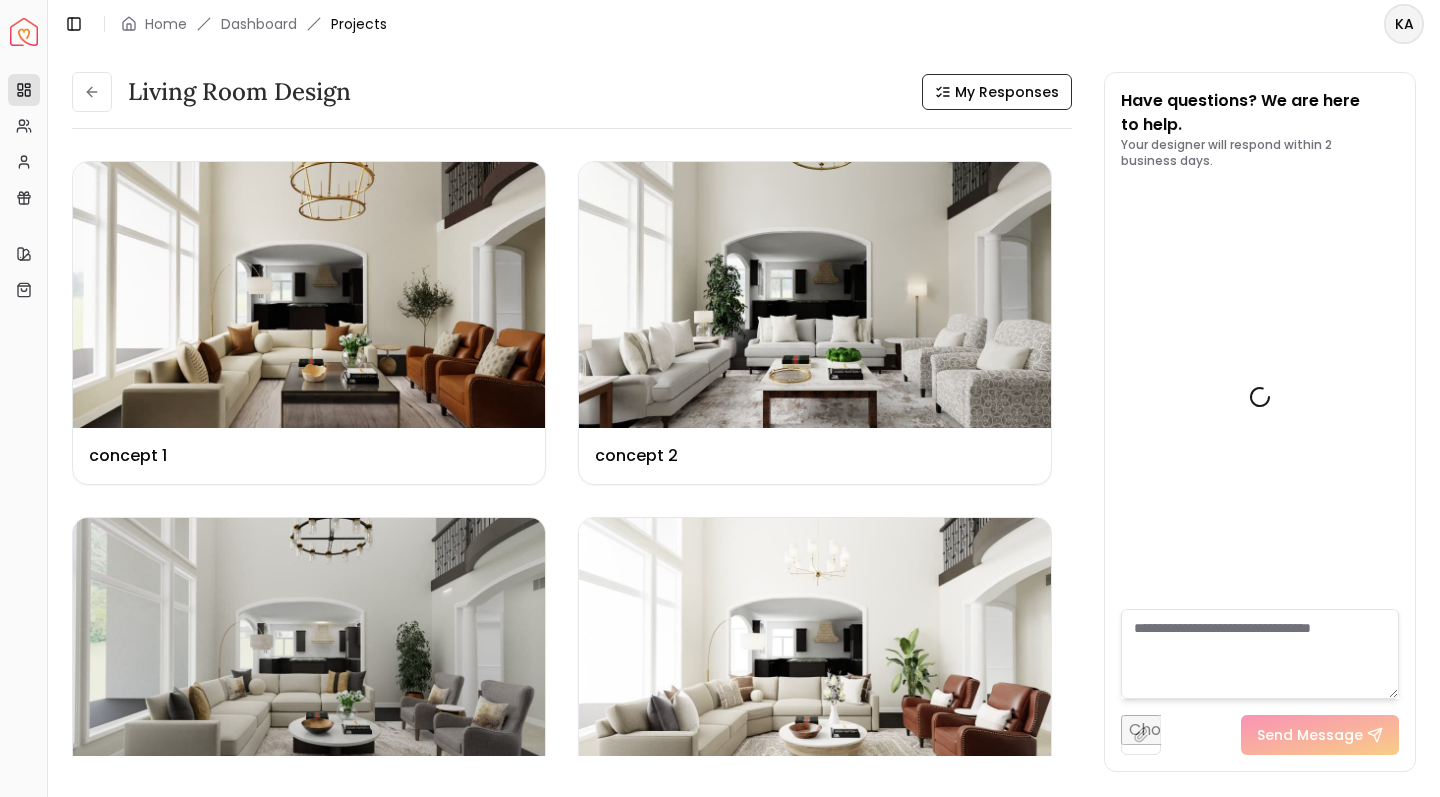 scroll, scrollTop: 5882, scrollLeft: 0, axis: vertical 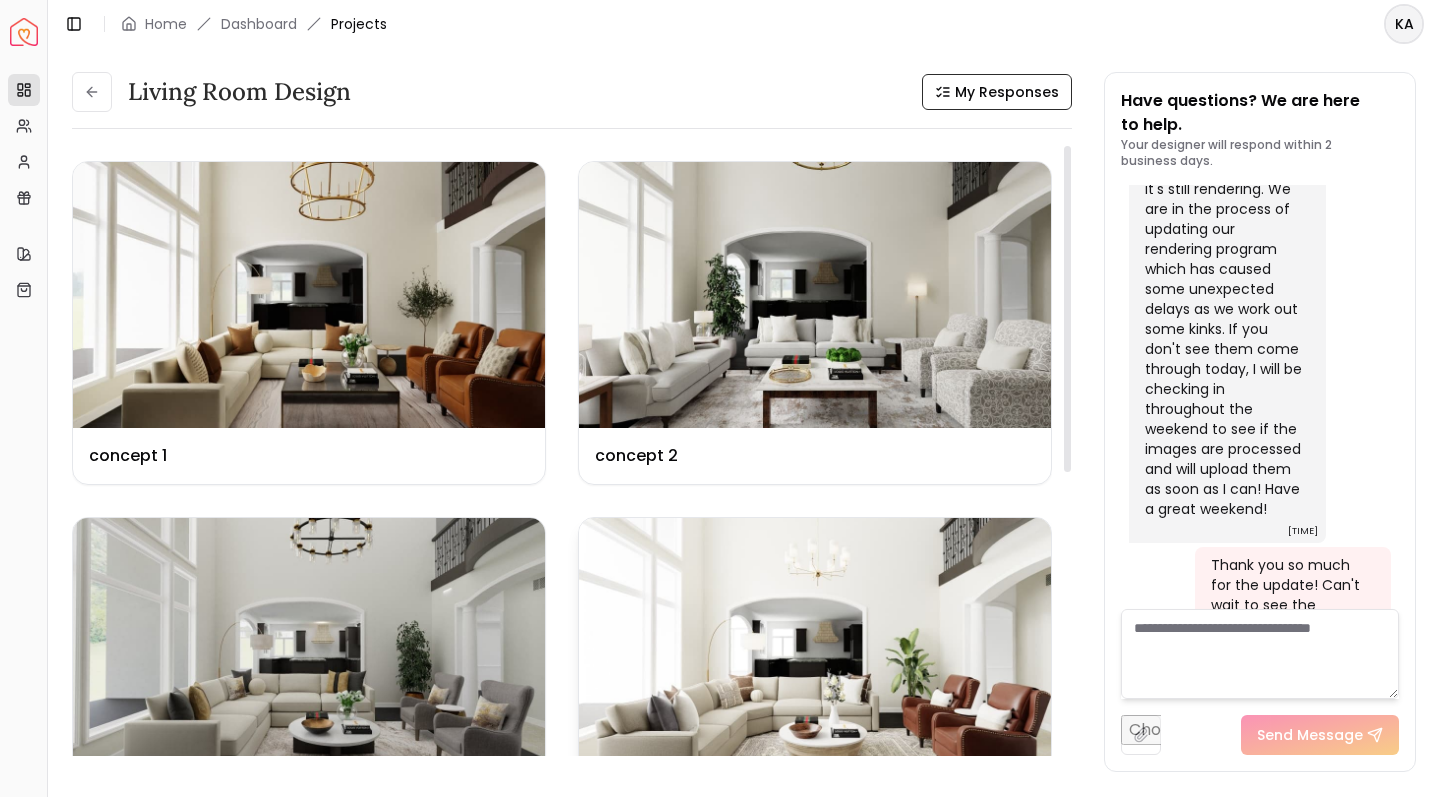 click at bounding box center [815, 651] 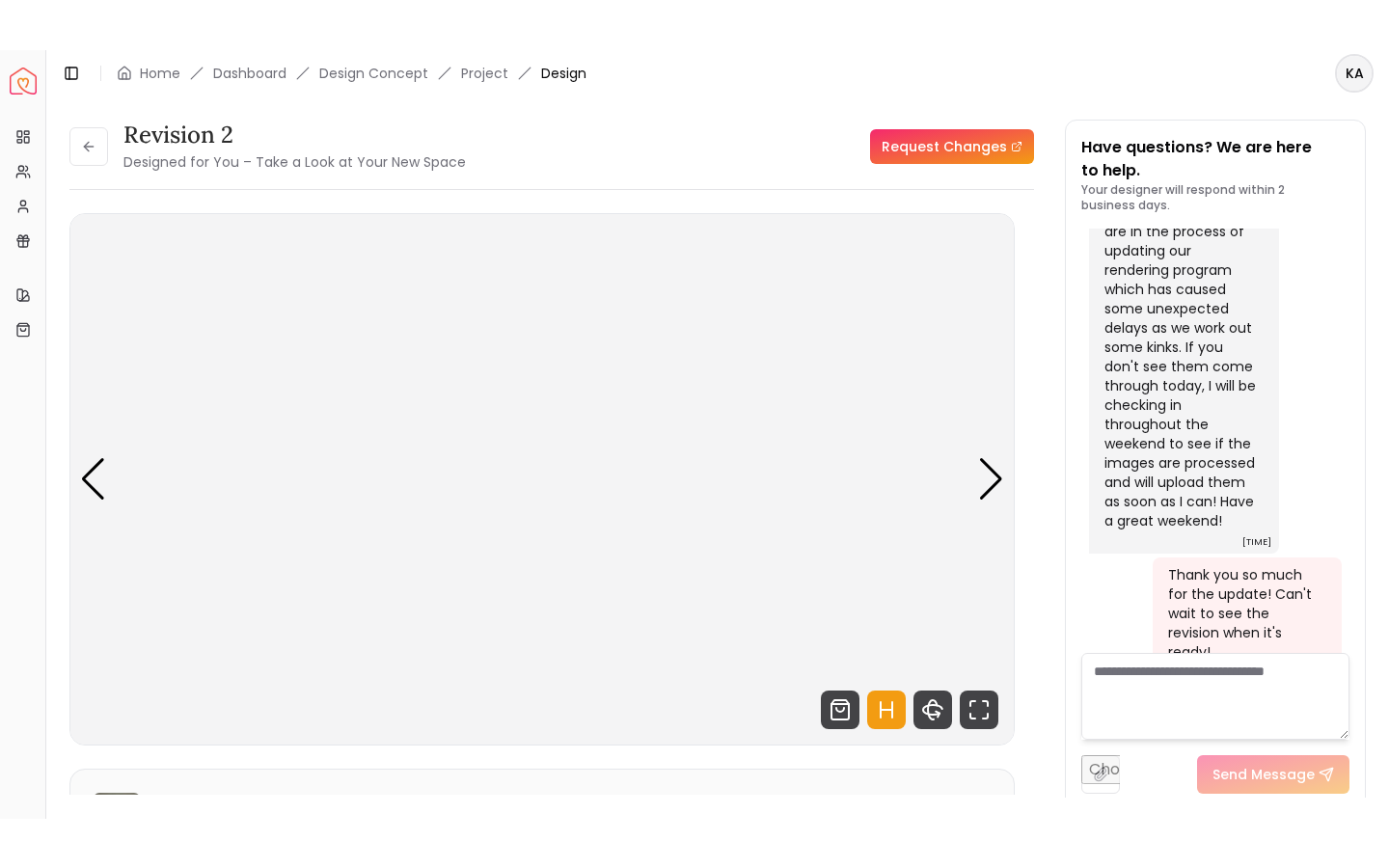 scroll, scrollTop: 5657, scrollLeft: 0, axis: vertical 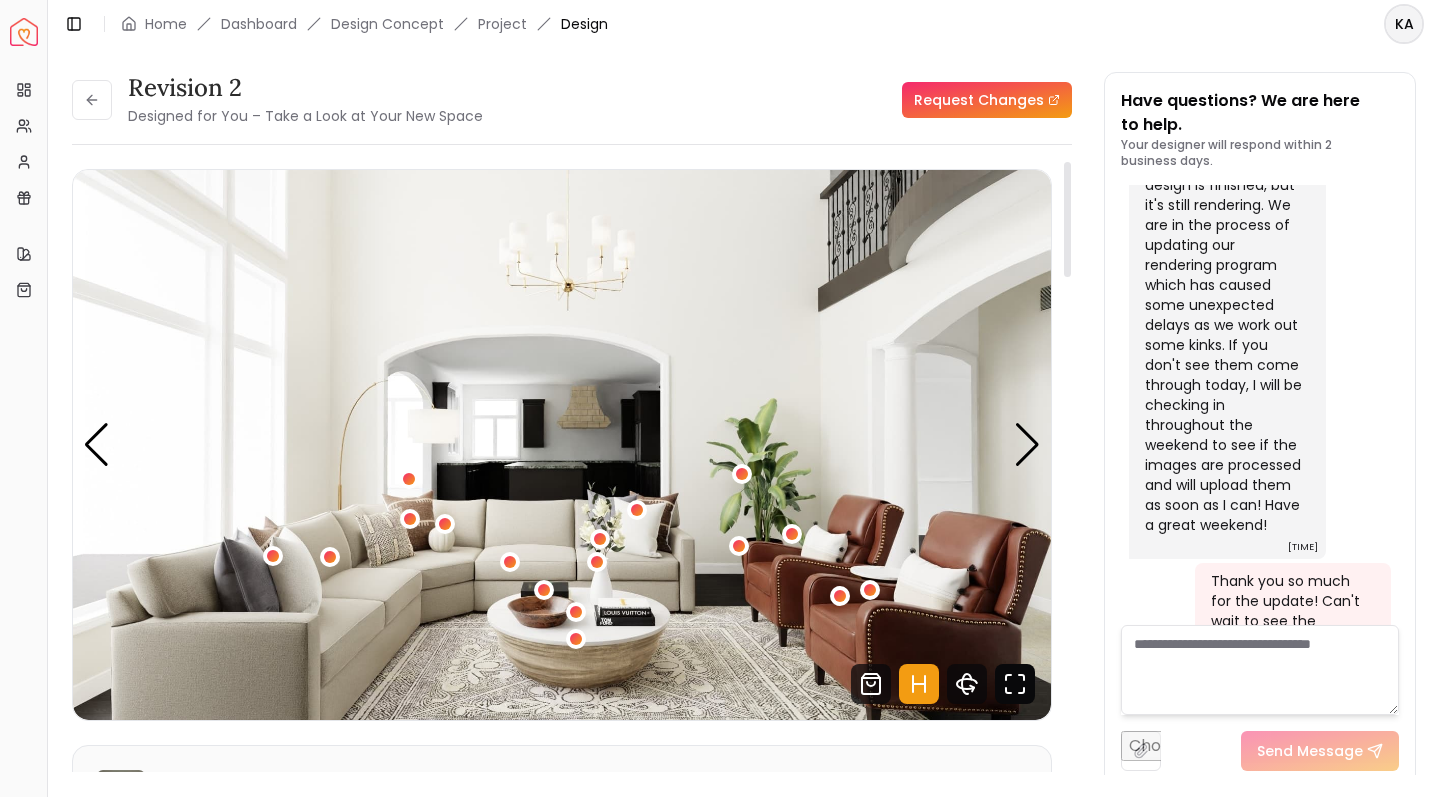 click 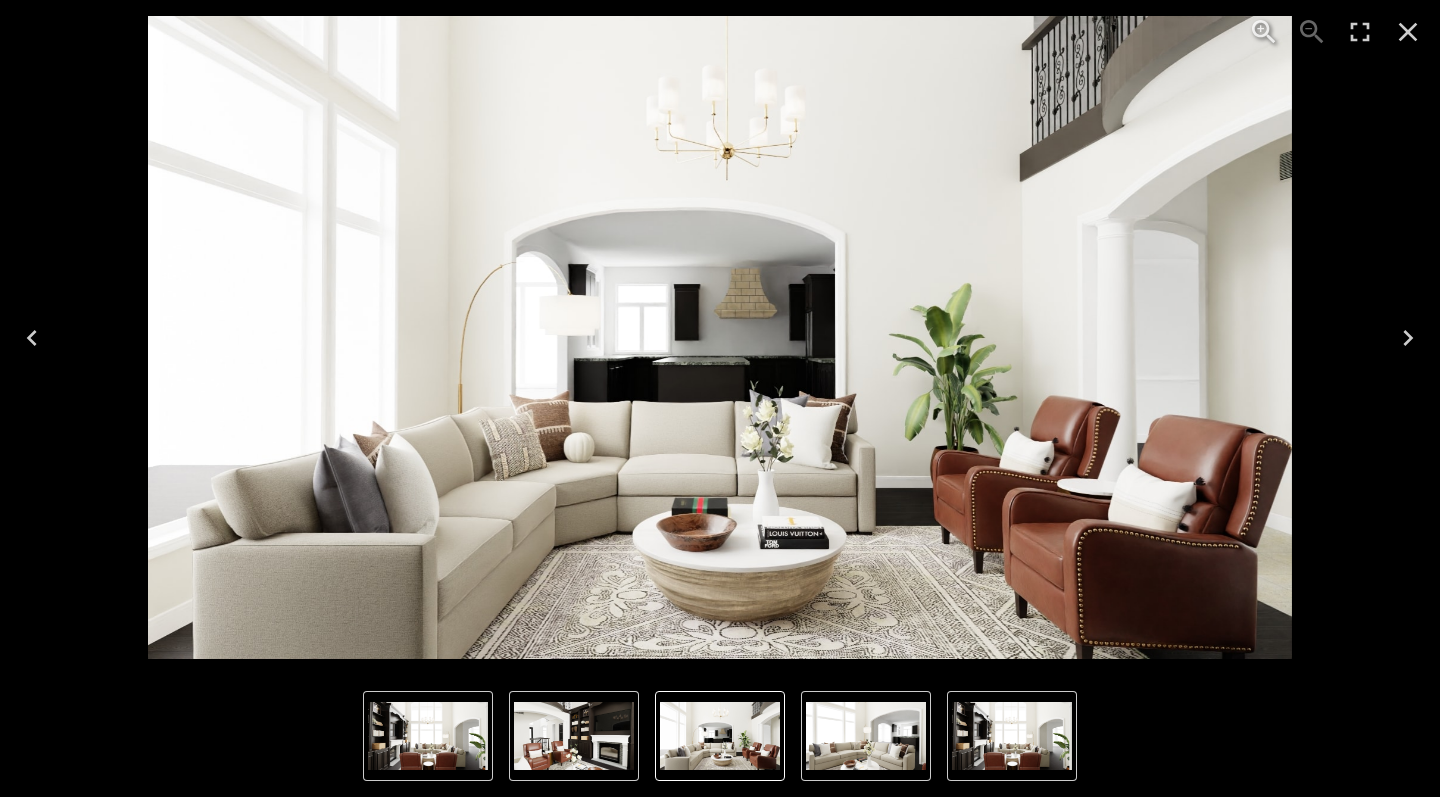click at bounding box center (719, 337) 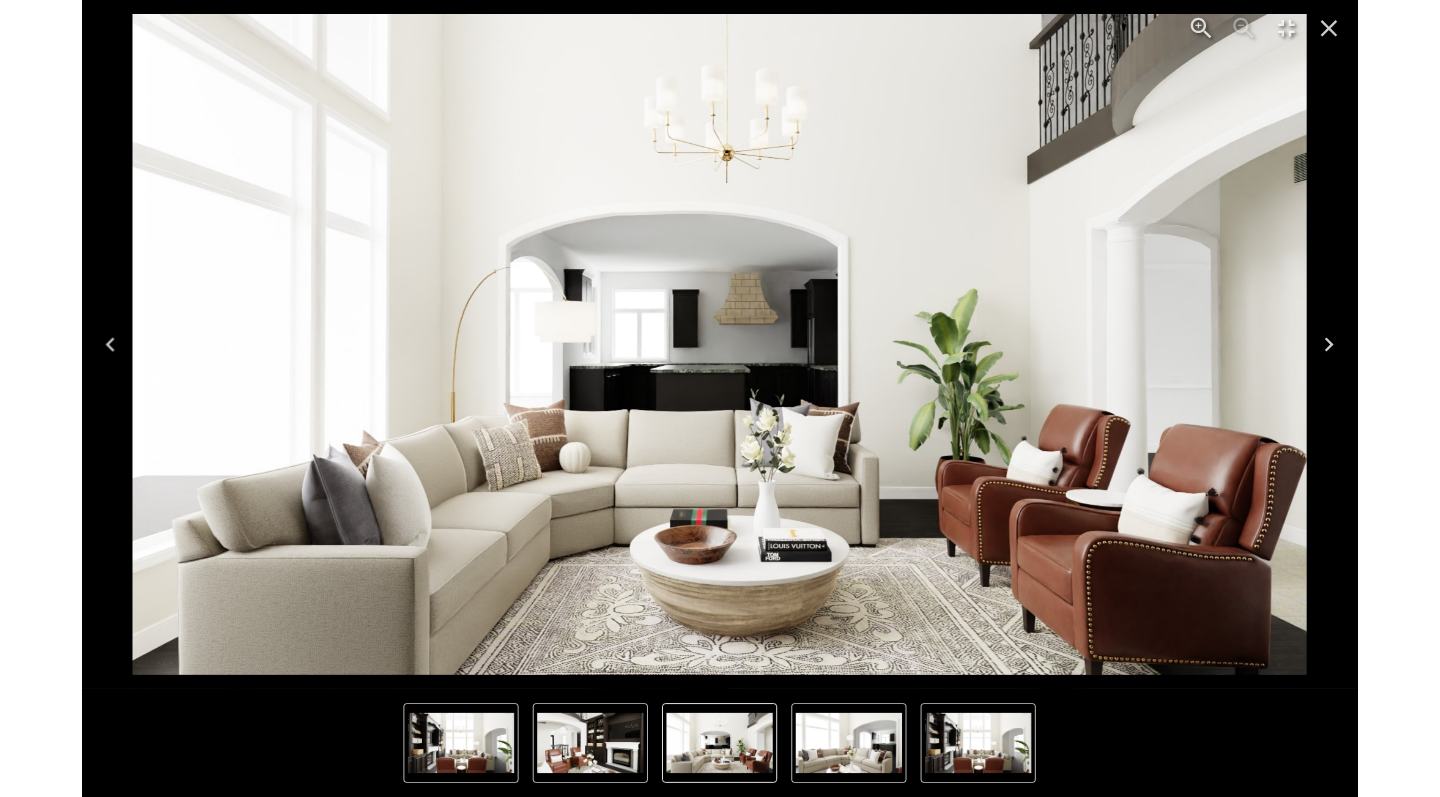 scroll, scrollTop: 5763, scrollLeft: 0, axis: vertical 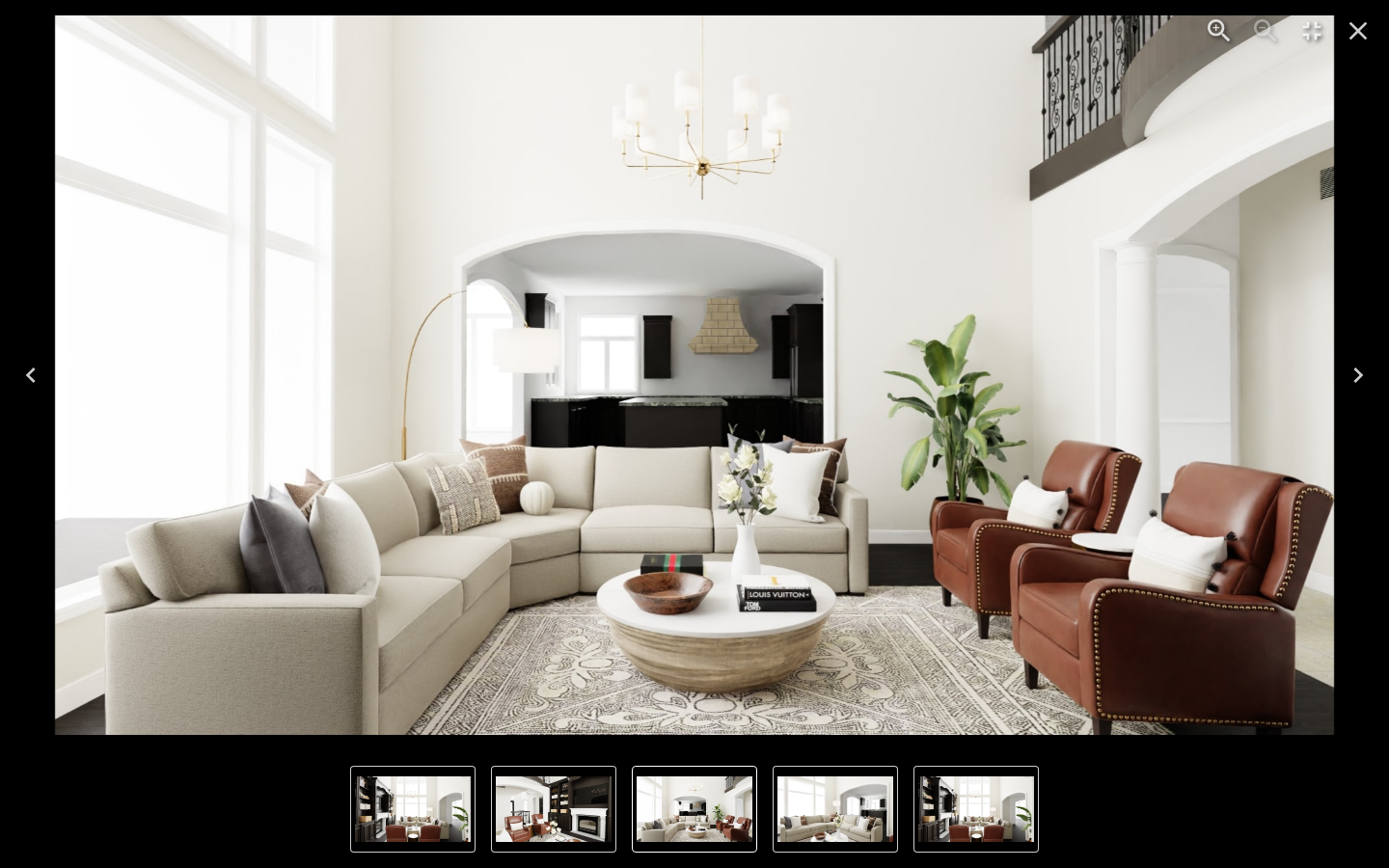 click at bounding box center [413, 809] 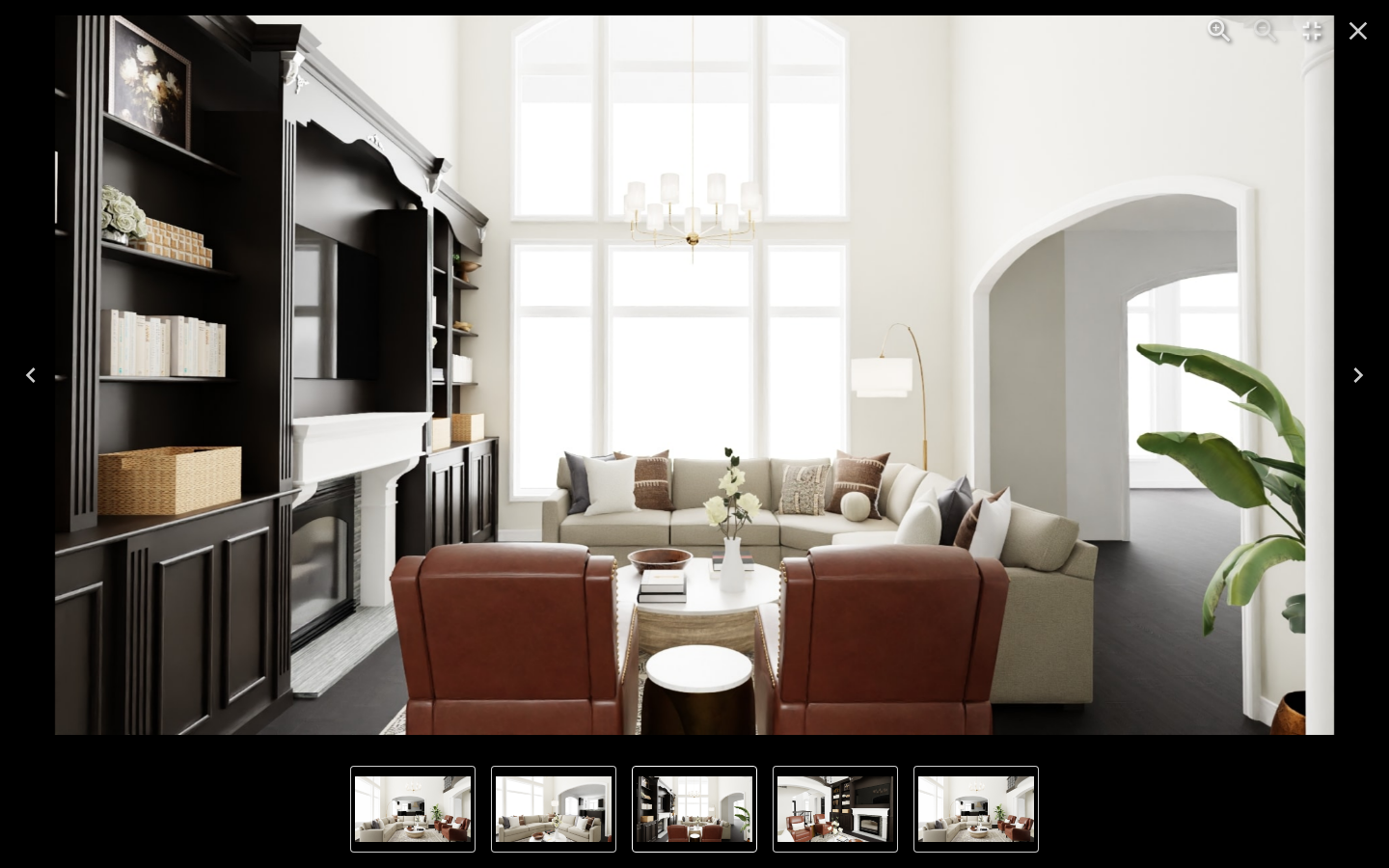 click at bounding box center (554, 809) 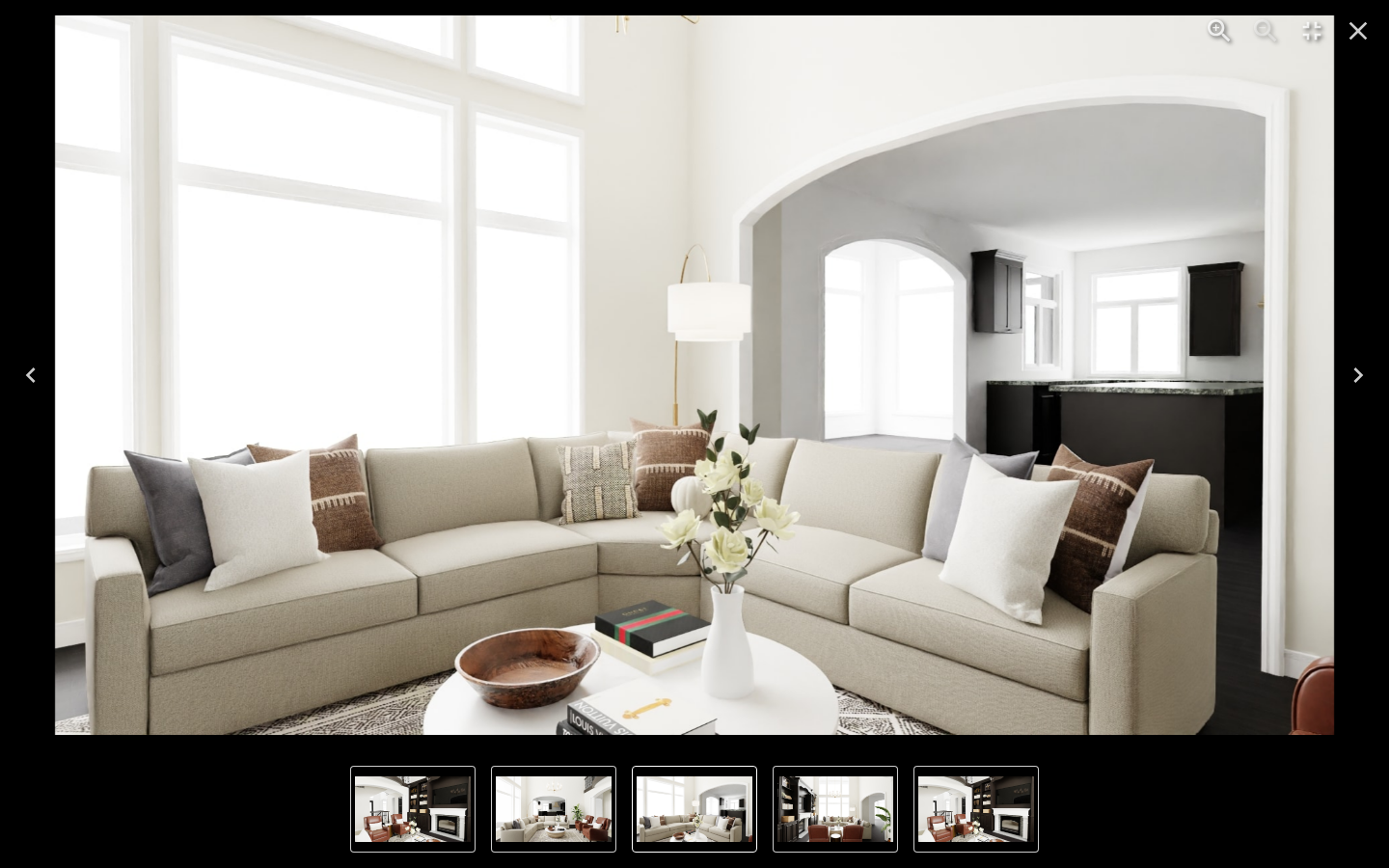 click at bounding box center [694, 809] 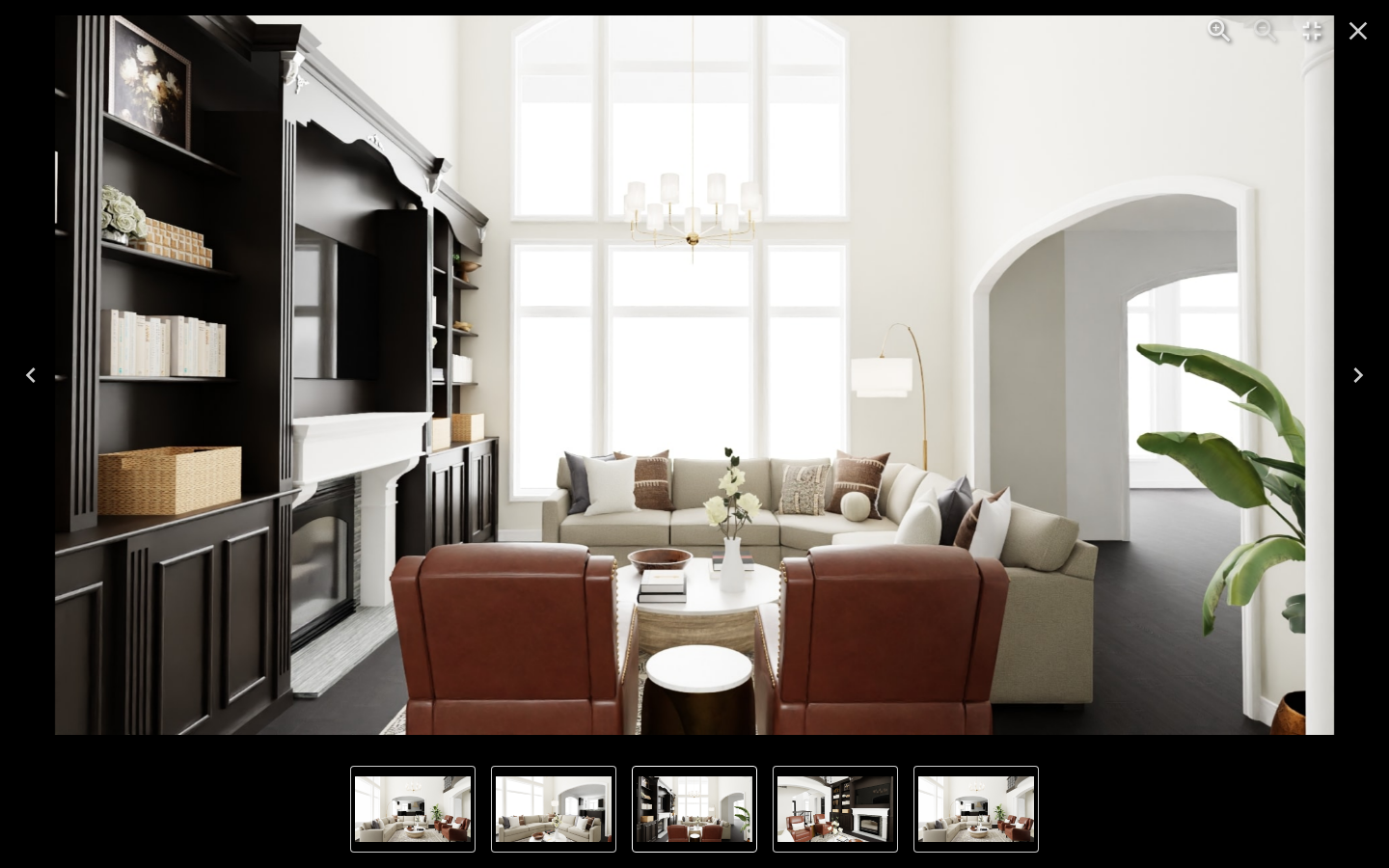 click at bounding box center (835, 809) 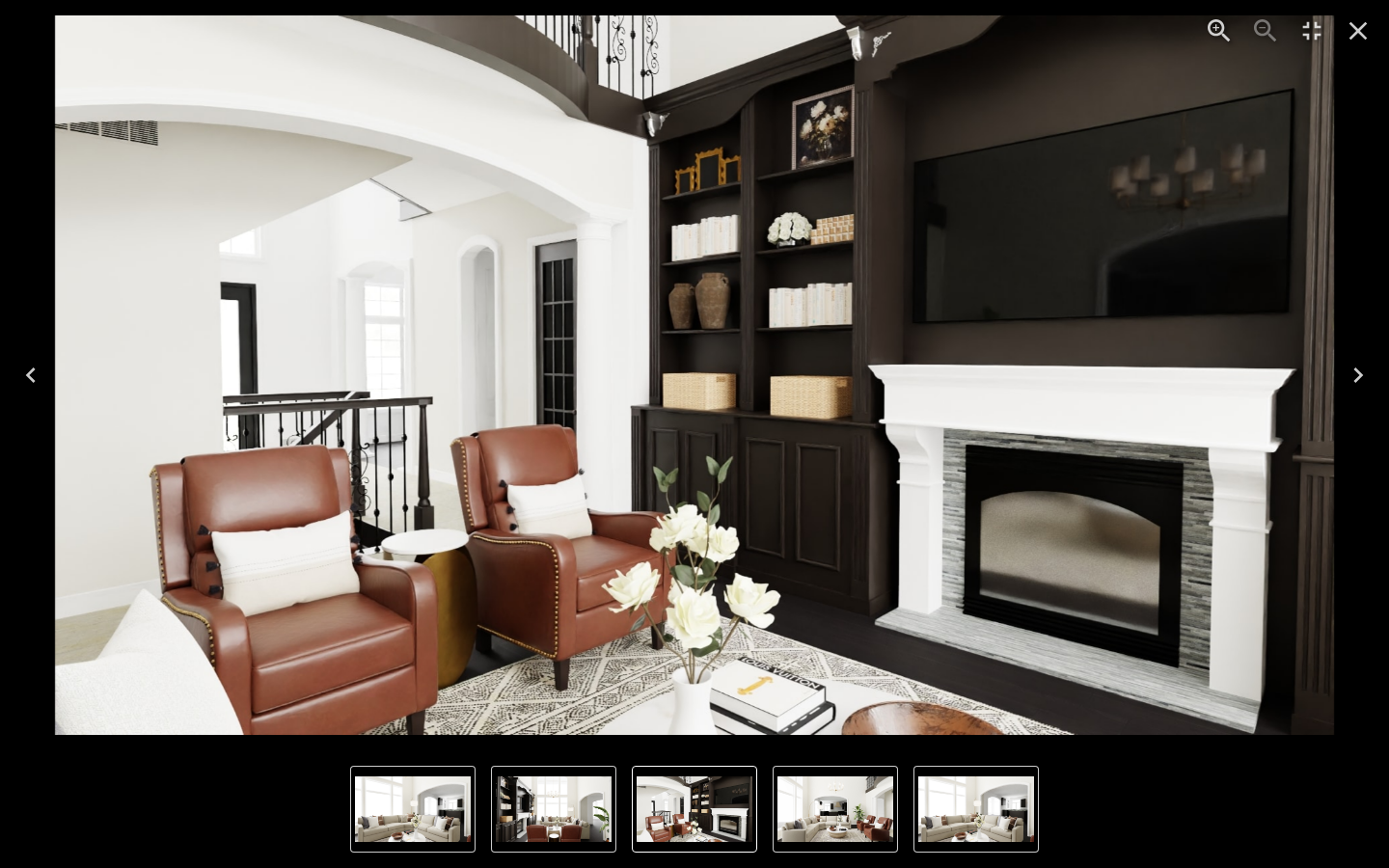 click at bounding box center [835, 809] 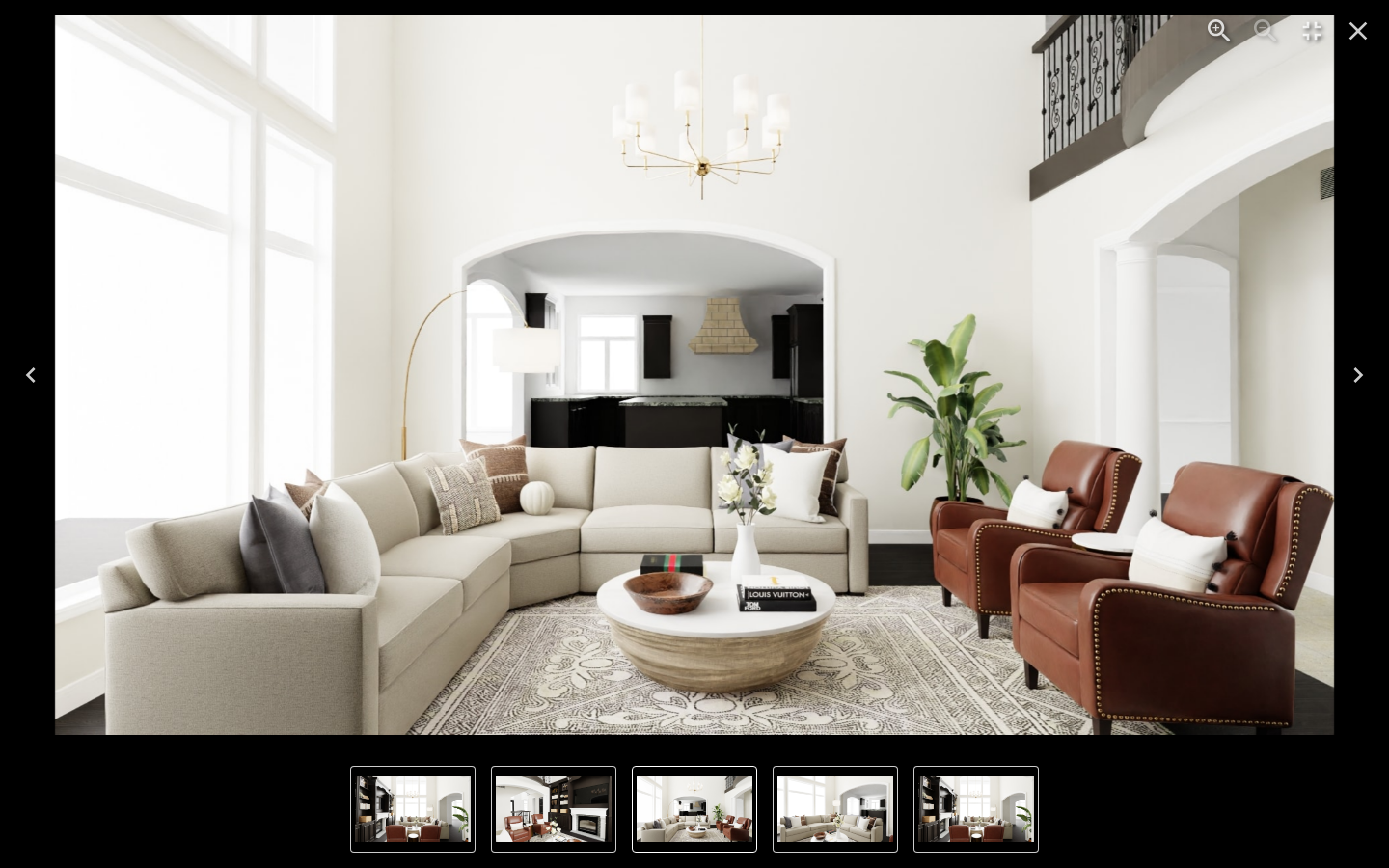 click 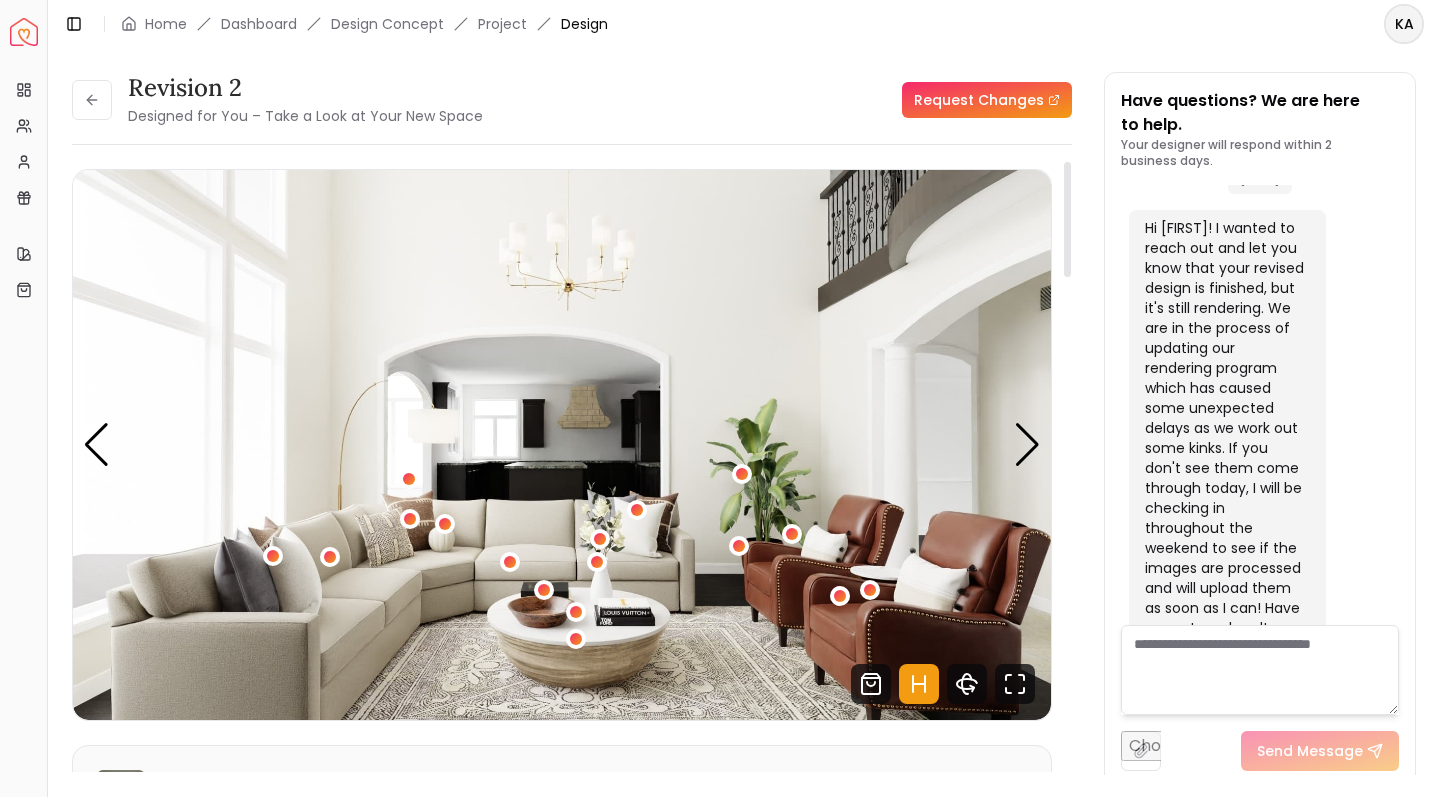 click at bounding box center [562, 445] 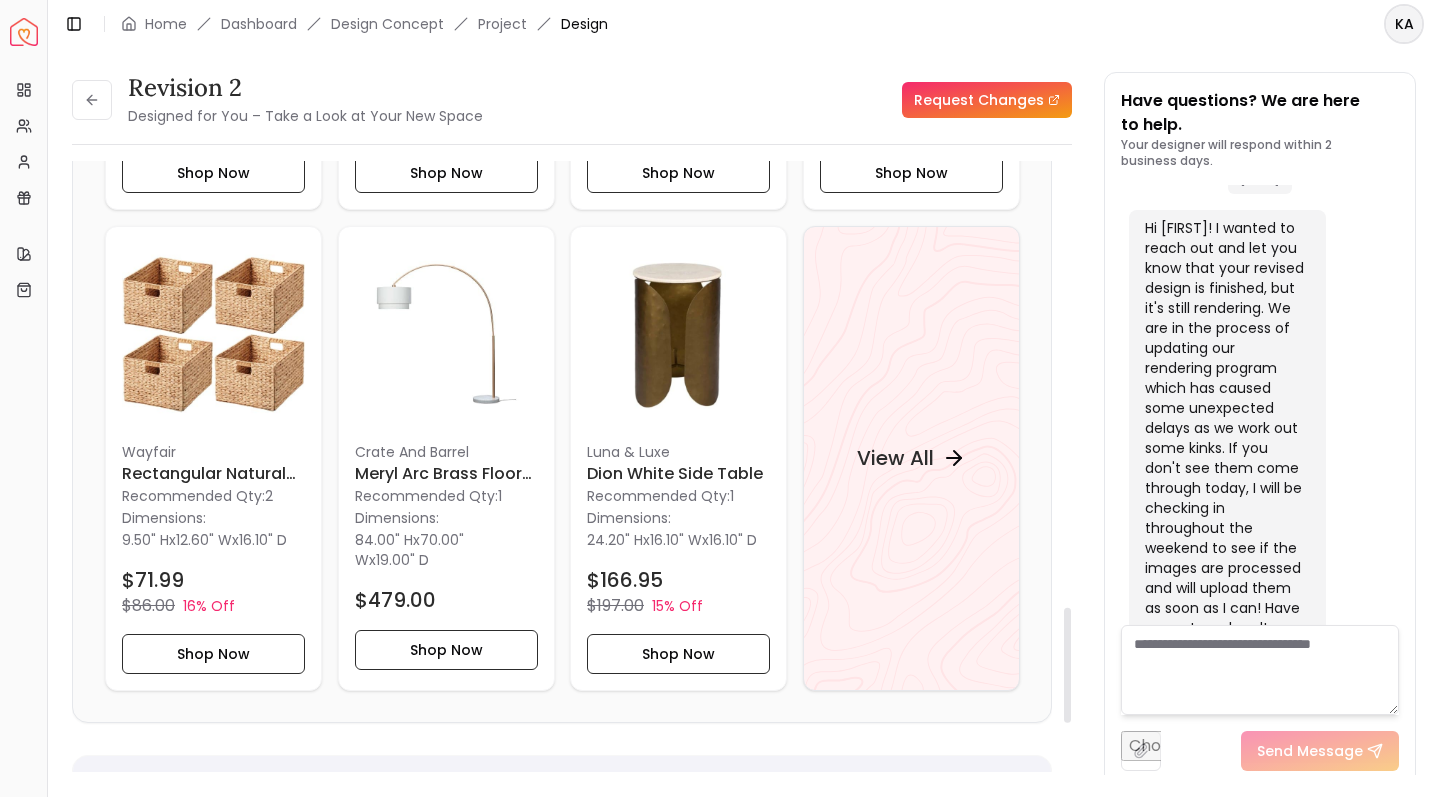 scroll, scrollTop: 2333, scrollLeft: 0, axis: vertical 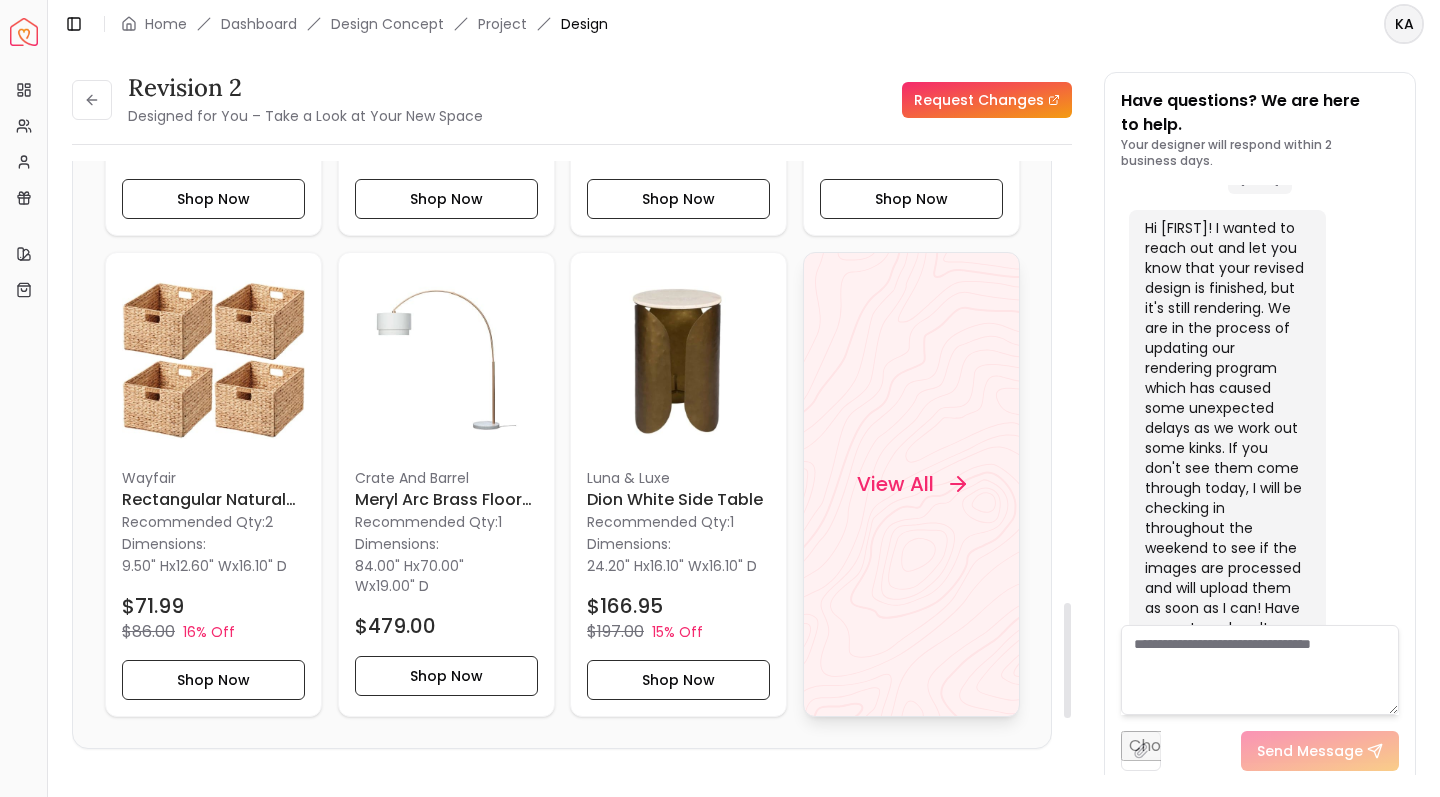 click on "View All" at bounding box center (894, 484) 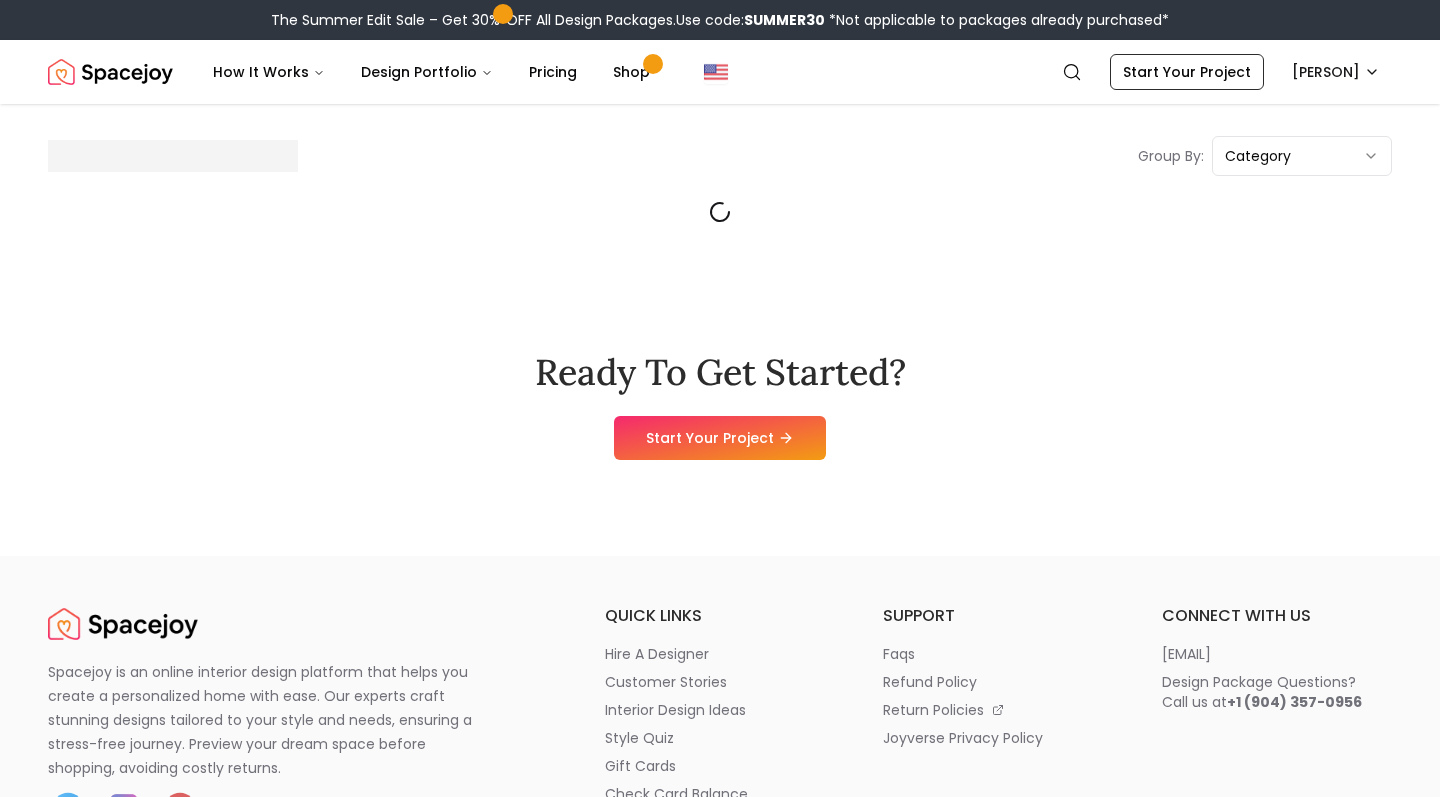 scroll, scrollTop: 0, scrollLeft: 0, axis: both 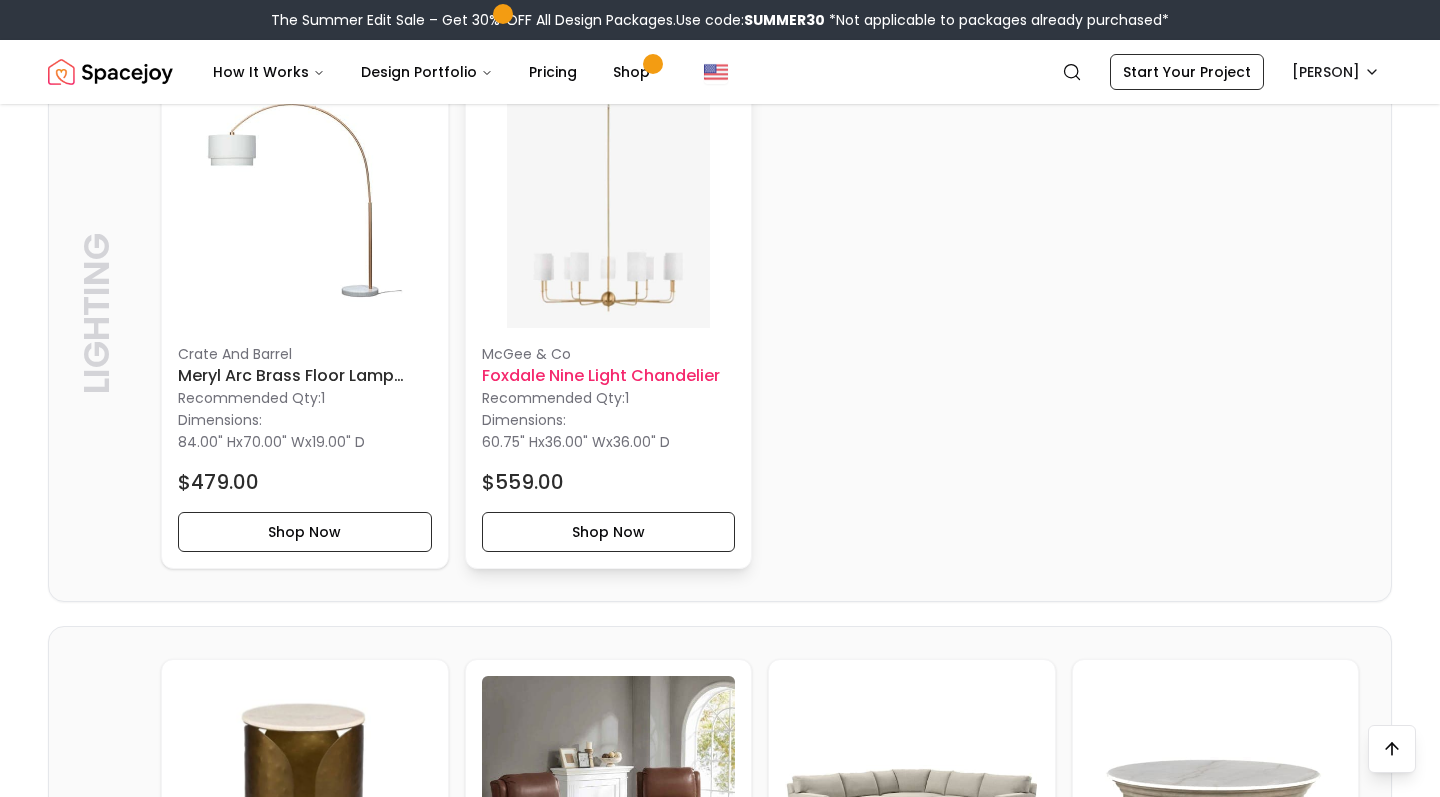 click at bounding box center (609, 201) 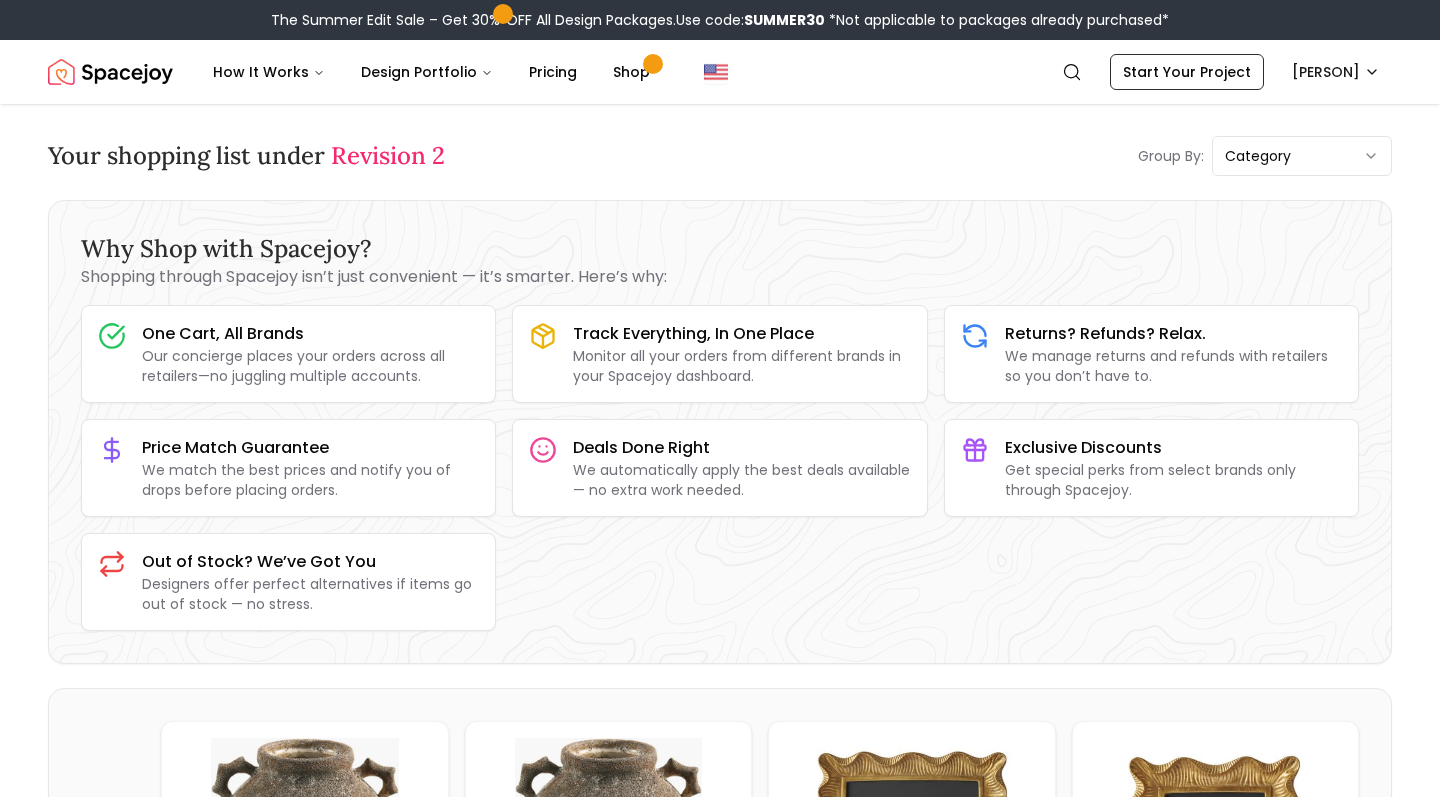 scroll, scrollTop: 0, scrollLeft: 0, axis: both 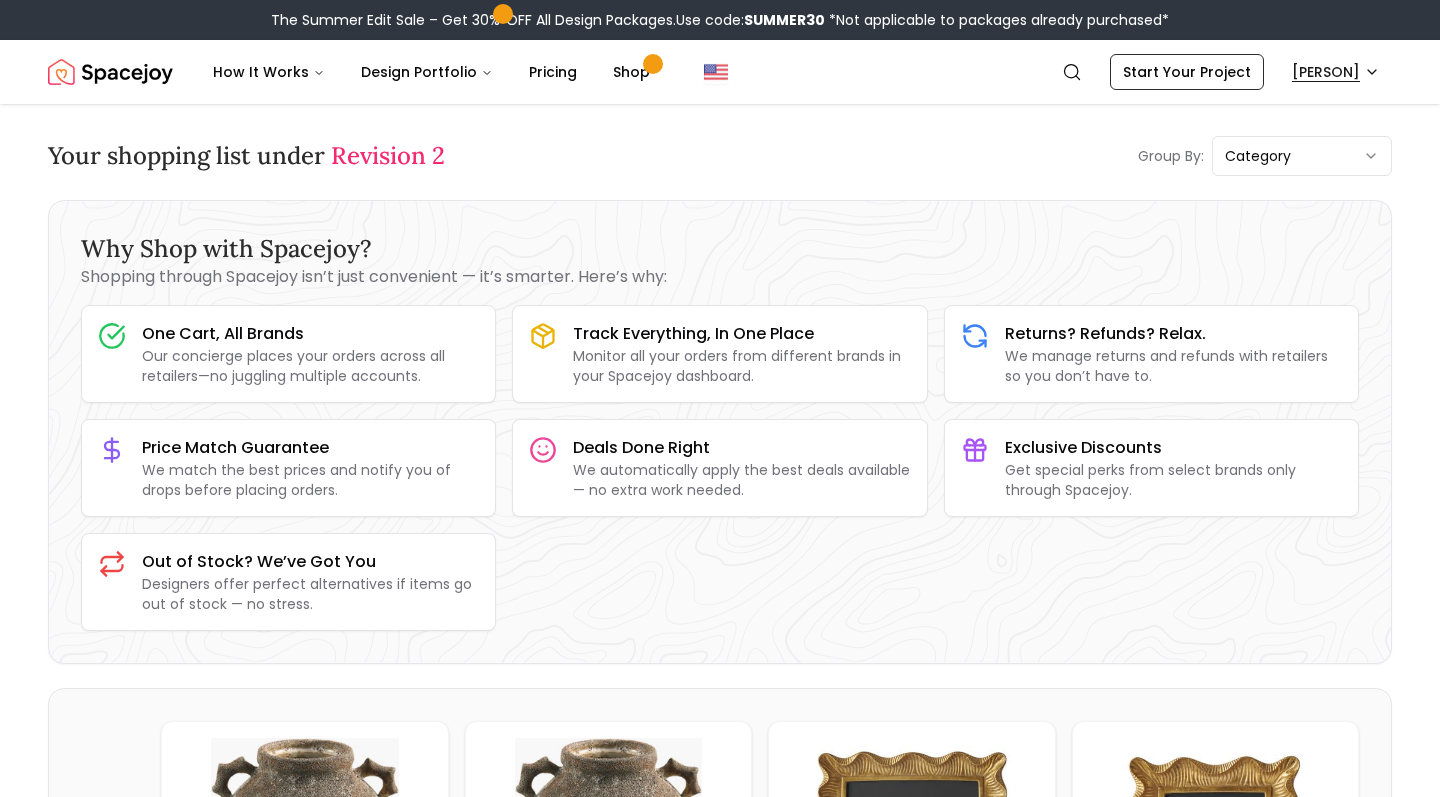 click on "The Summer Edit Sale – Get 30% OFF All Design Packages.  Use code:  SUMMER30   *Not applicable to packages already purchased* Spacejoy Search KA How It Works   Design Portfolio   Pricing Shop Search Start Your Project   Katie Jones Your shopping list under   Revision 2 Group By: category Why Shop with Spacejoy? Shopping through Spacejoy isn’t just convenient — it’s smarter. Here’s why: One Cart, All Brands Our concierge places your orders across all retailers—no juggling multiple accounts. Track Everything, In One Place Monitor all your orders from different brands in your Spacejoy dashboard. Returns? Refunds? Relax. We manage returns and refunds with retailers so you don’t have to. Price Match Guarantee We match the best prices and notify you of drops before placing orders. Deals Done Right We automatically apply the best deals available — no extra work needed. Exclusive Discounts Get special perks from select brands only through Spacejoy. Out of Stock? We’ve Got You Decor Decor 1 13.00"" at bounding box center [720, 4328] 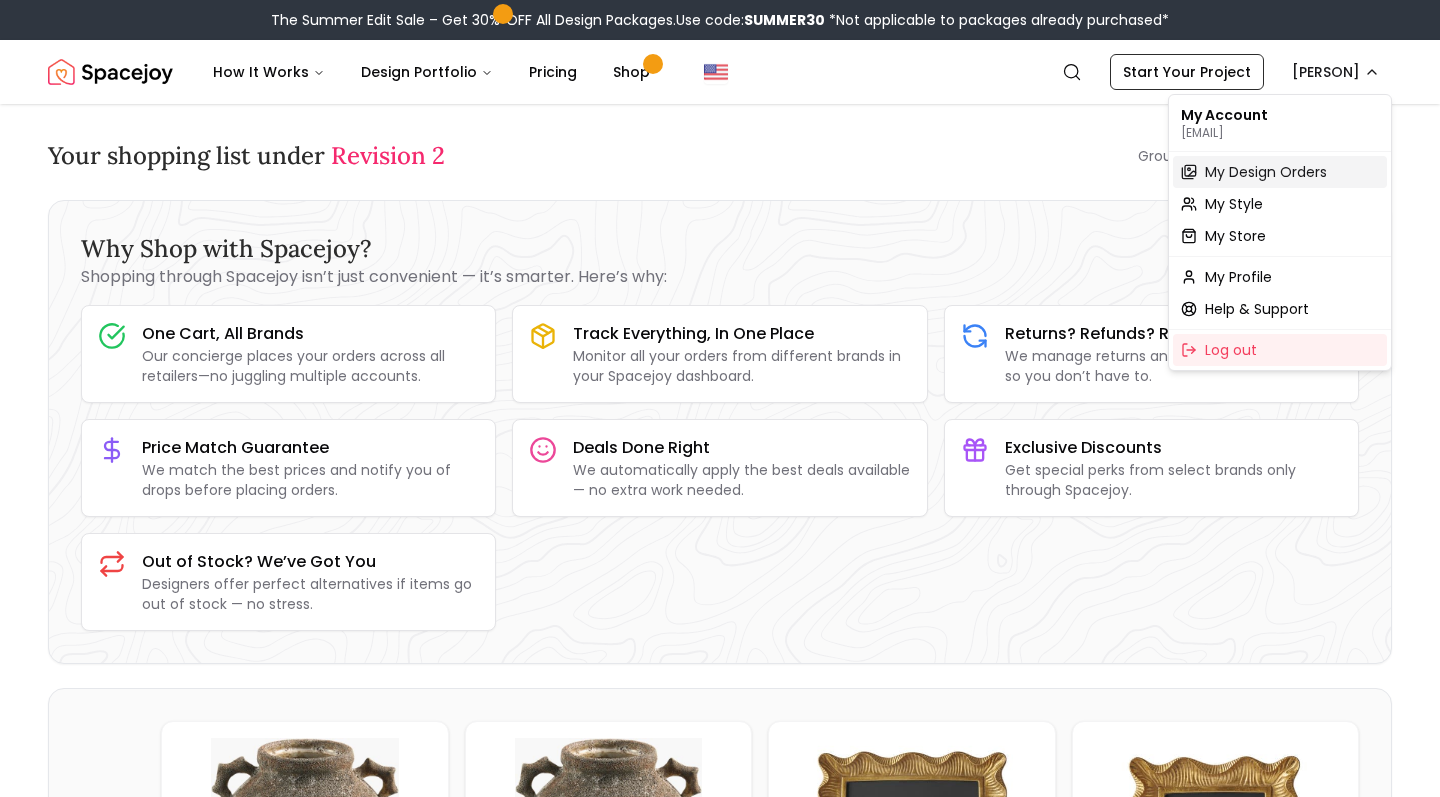 click on "My Design Orders" at bounding box center [1266, 172] 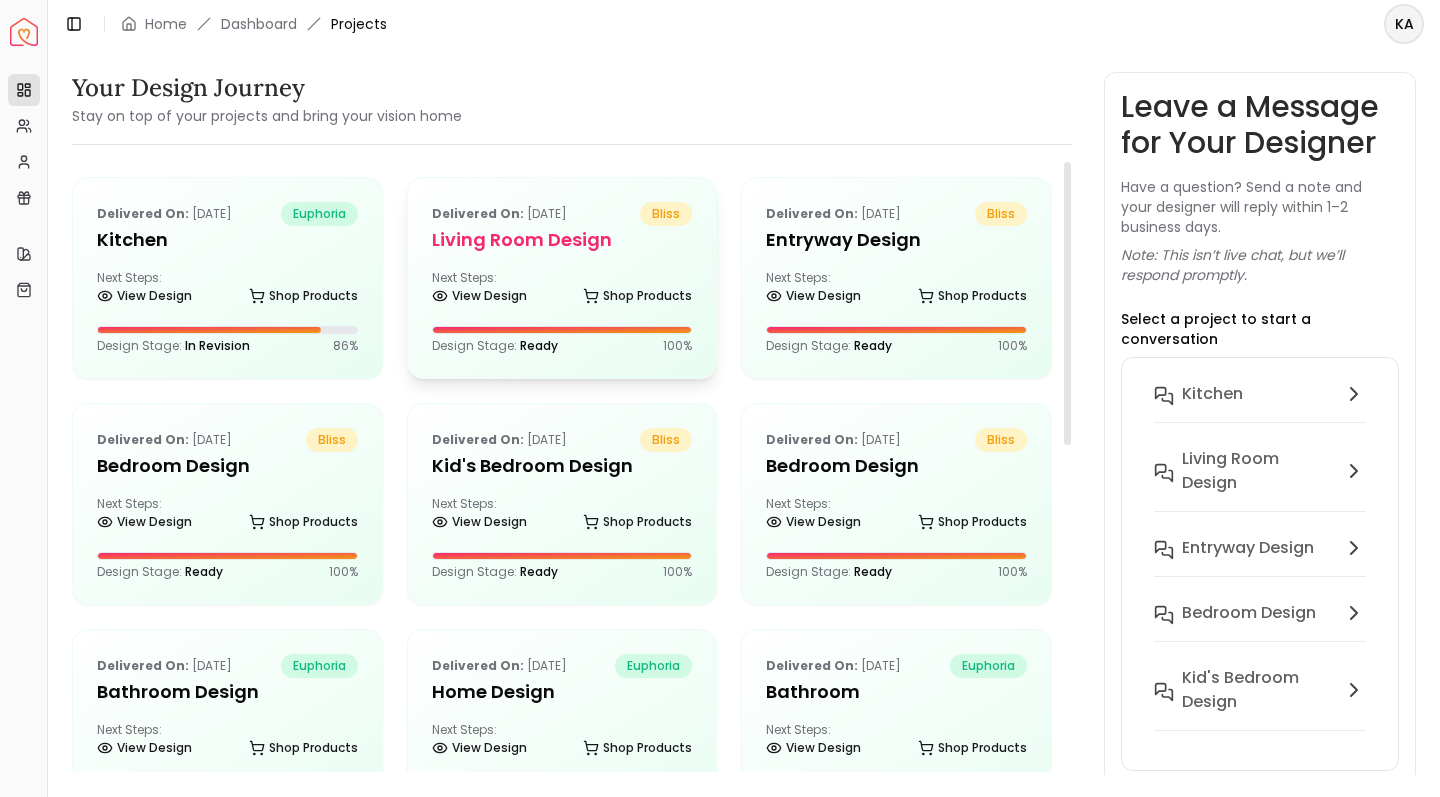 click on "View Design Shop Products" at bounding box center (562, 300) 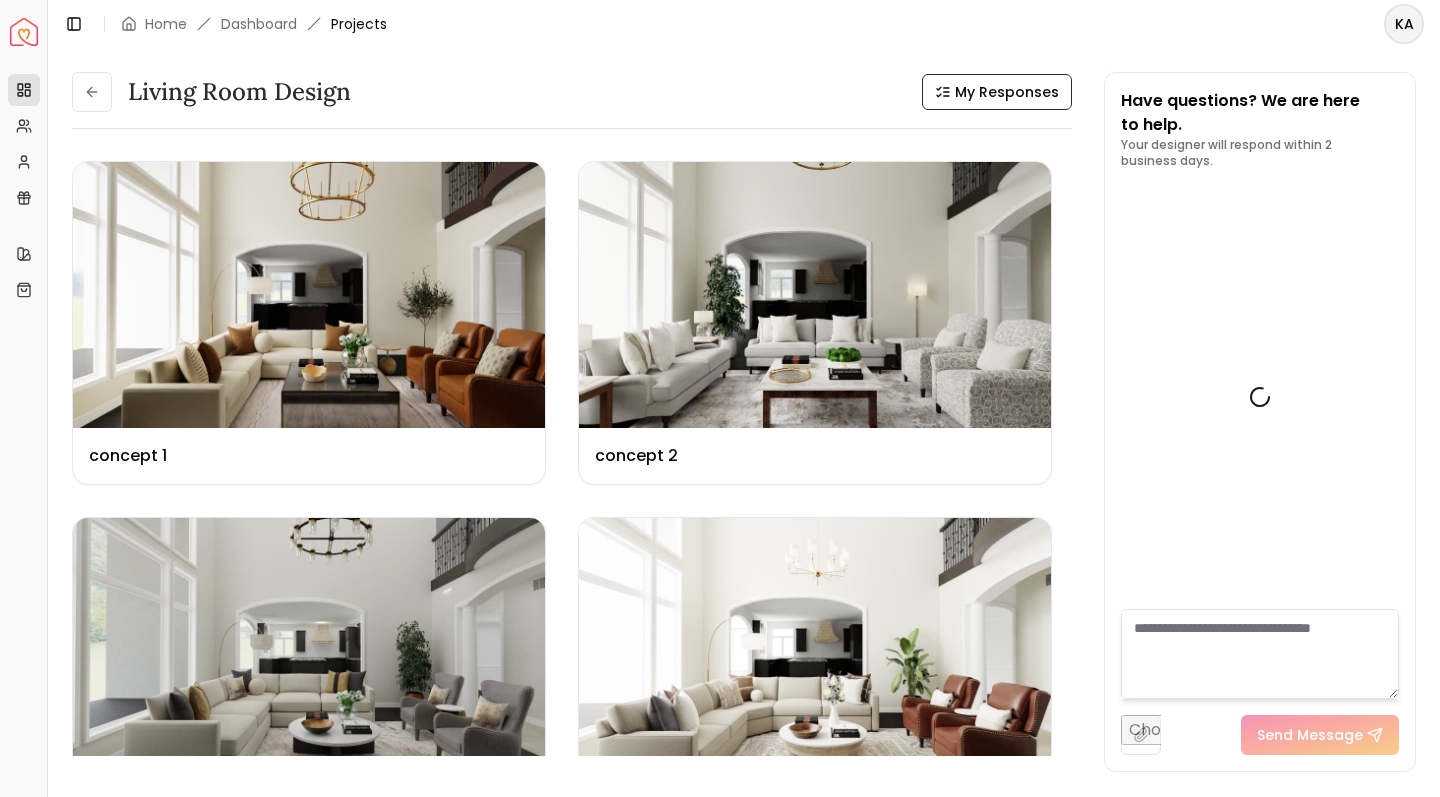 scroll, scrollTop: 5882, scrollLeft: 0, axis: vertical 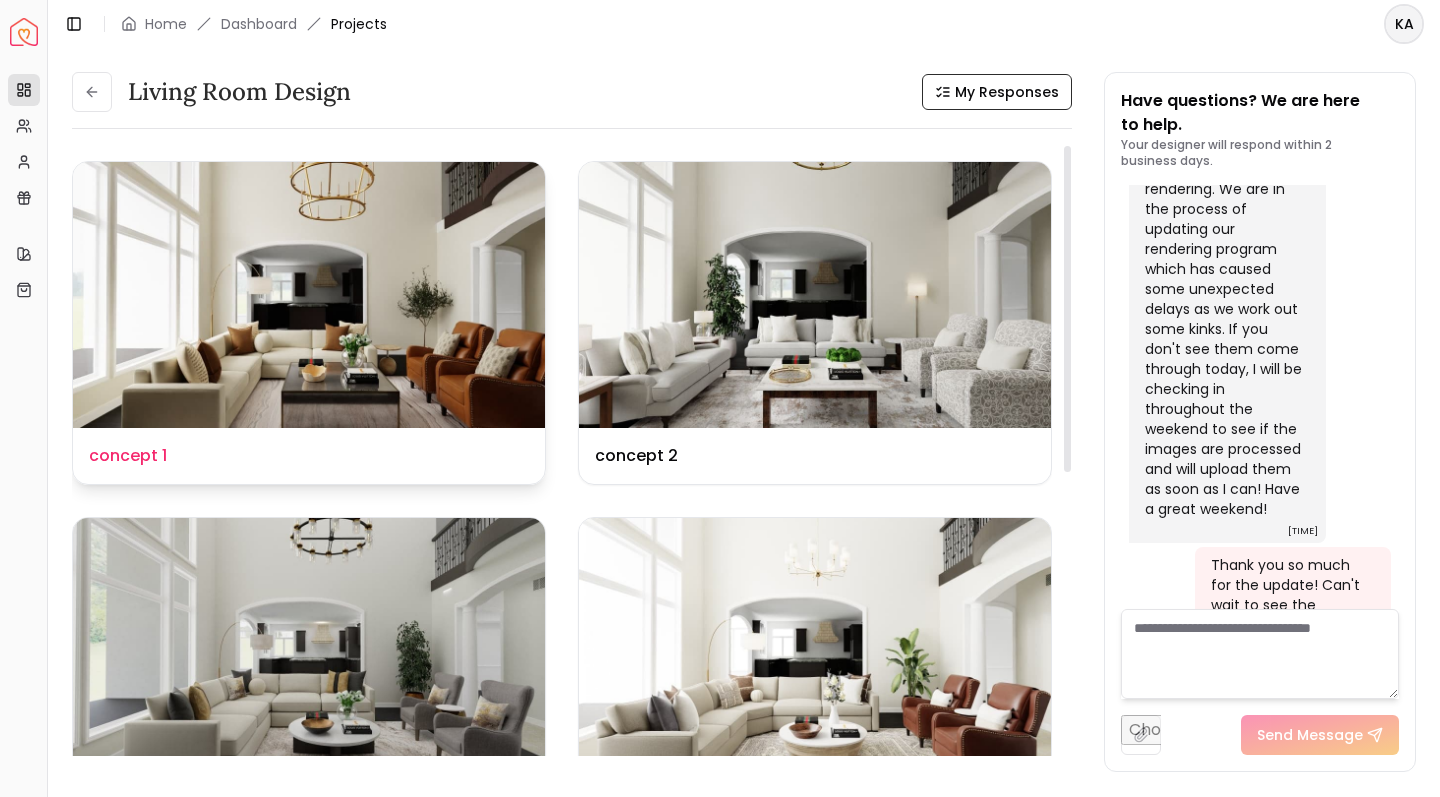 click at bounding box center [309, 295] 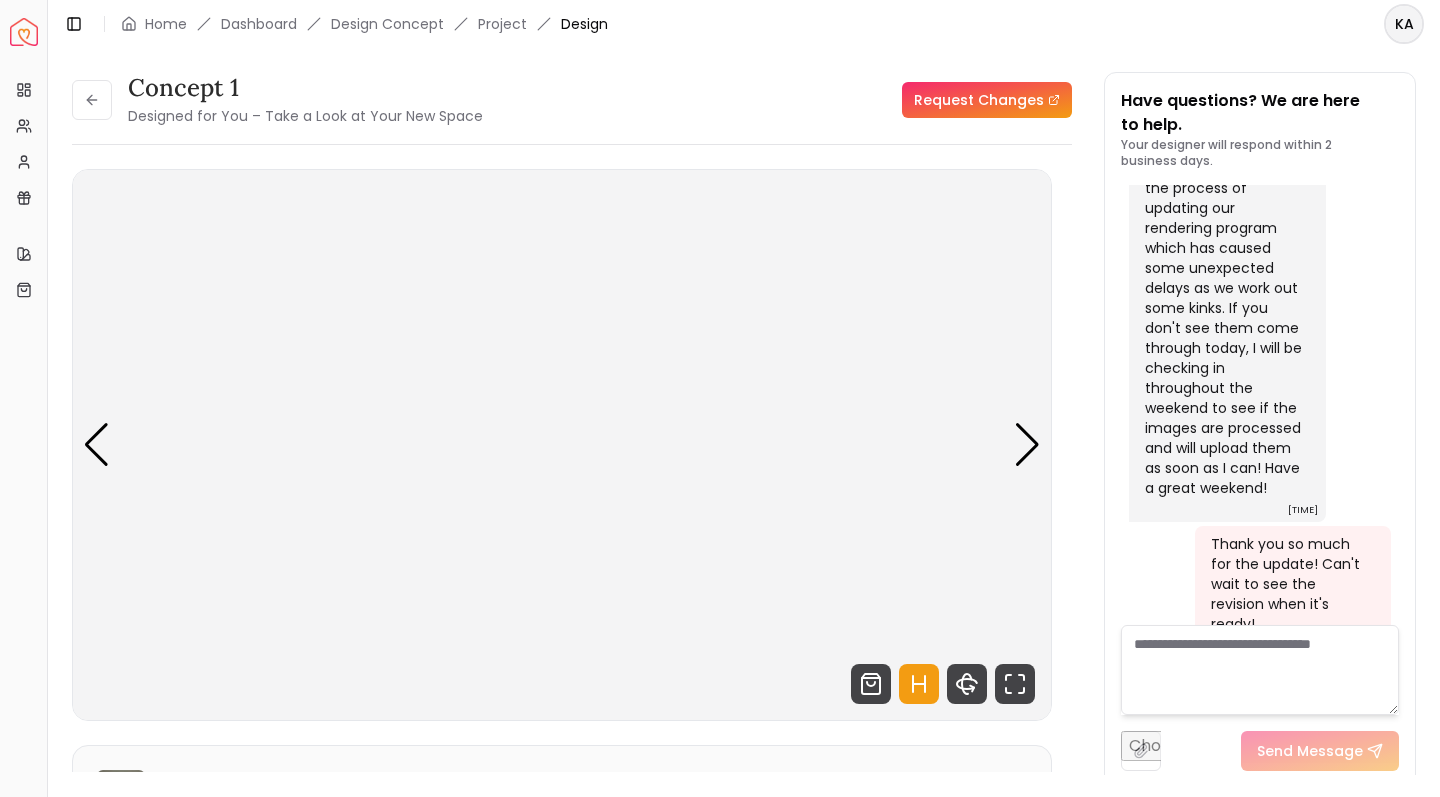 scroll, scrollTop: 5866, scrollLeft: 0, axis: vertical 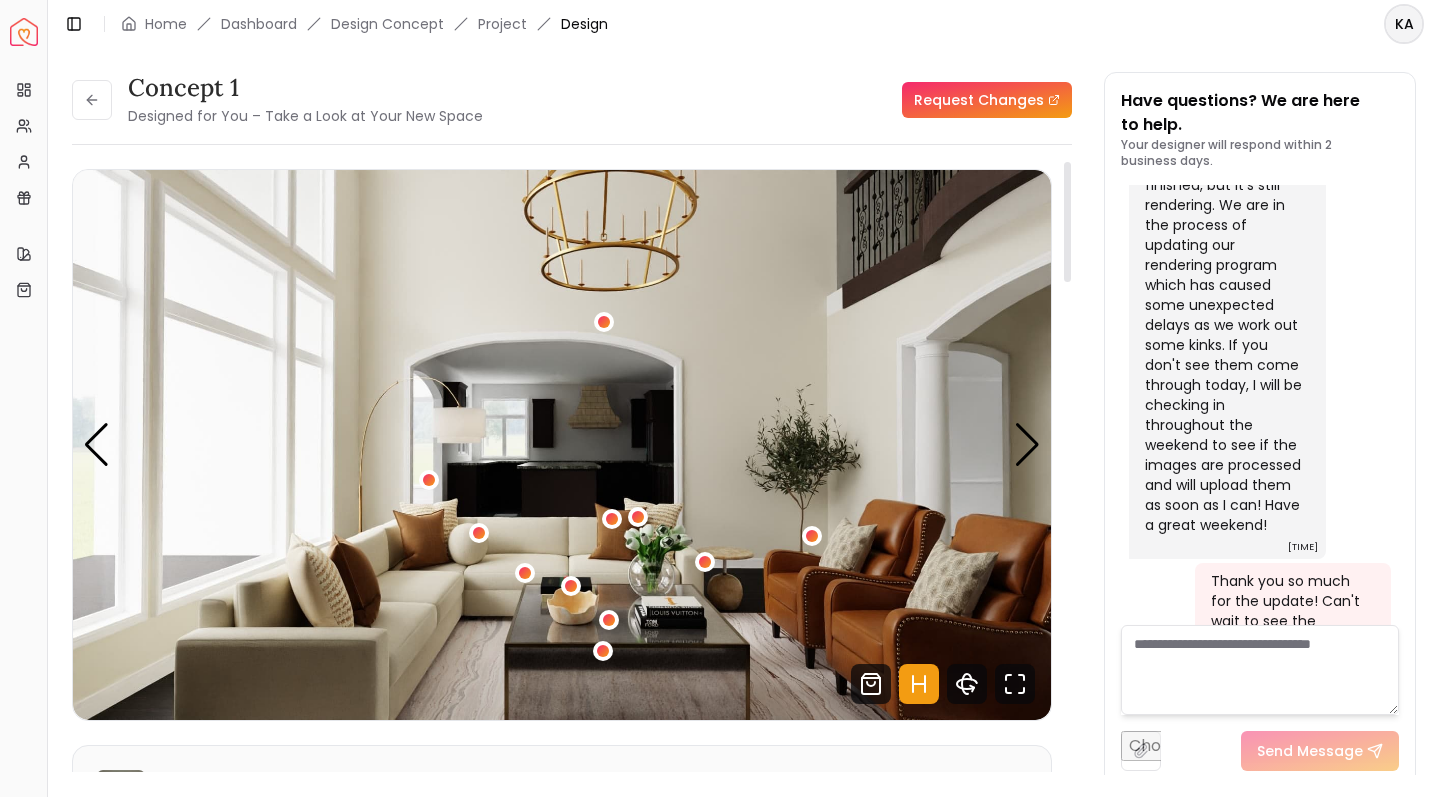 click at bounding box center (562, 445) 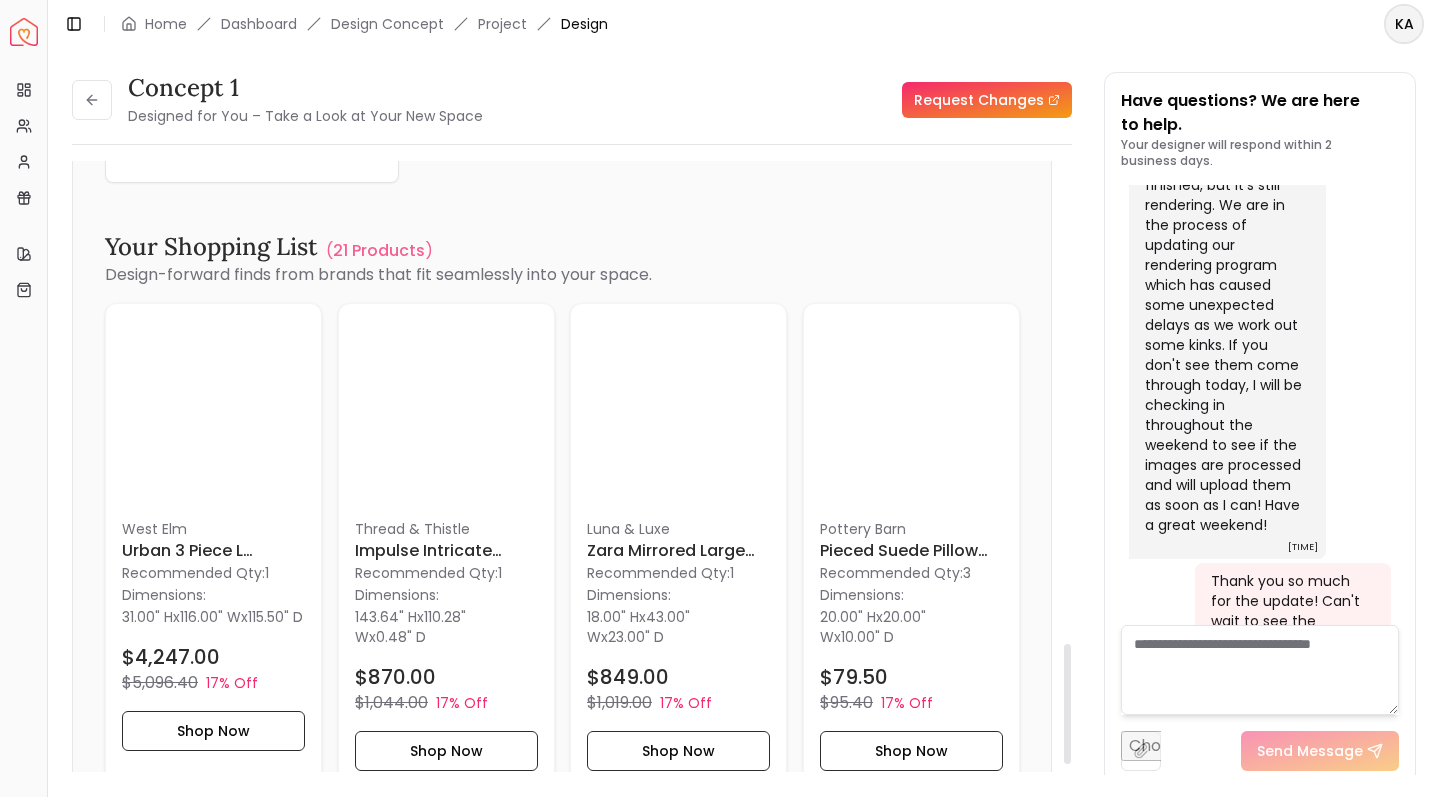 scroll, scrollTop: 2566, scrollLeft: 0, axis: vertical 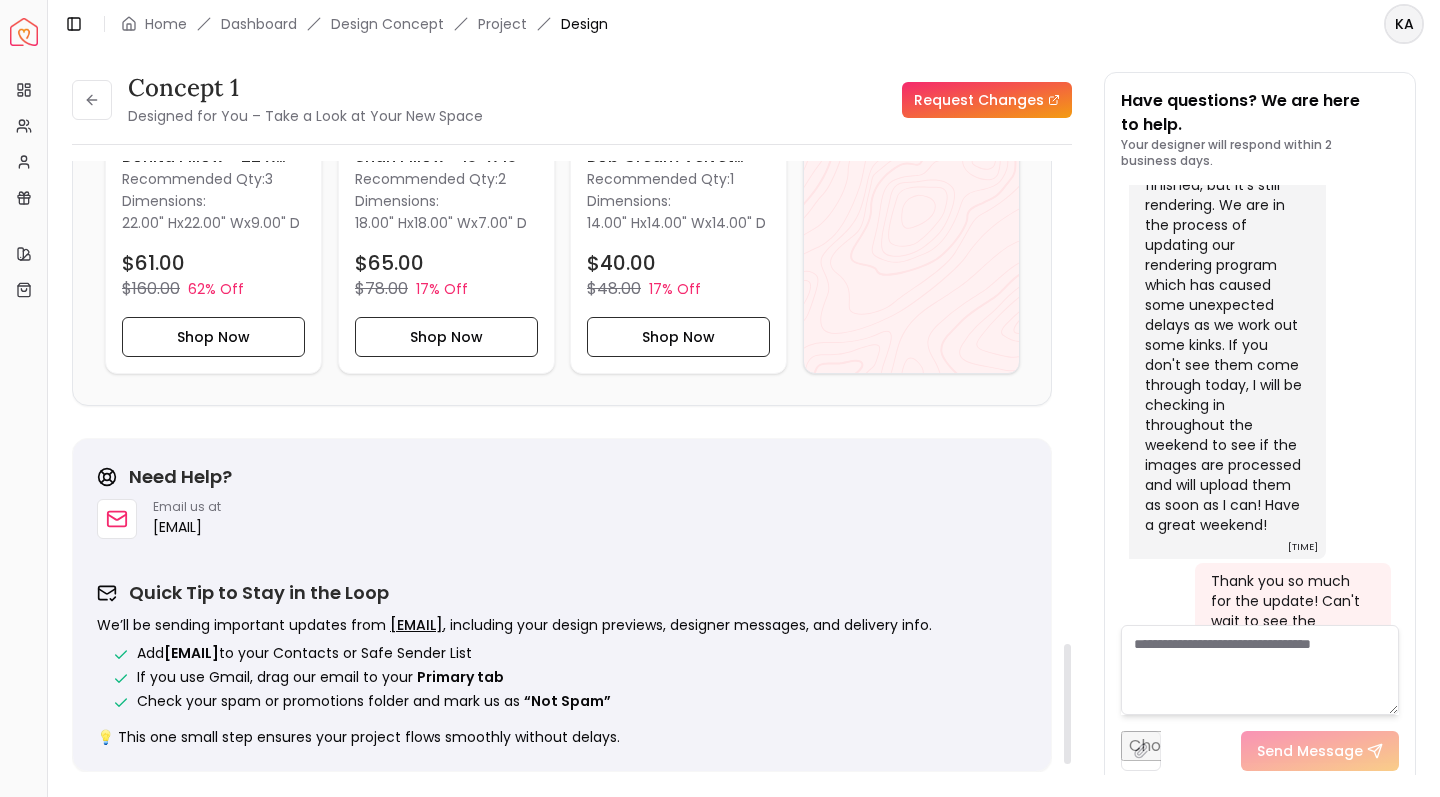 drag, startPoint x: 1069, startPoint y: 261, endPoint x: 1016, endPoint y: 796, distance: 537.61884 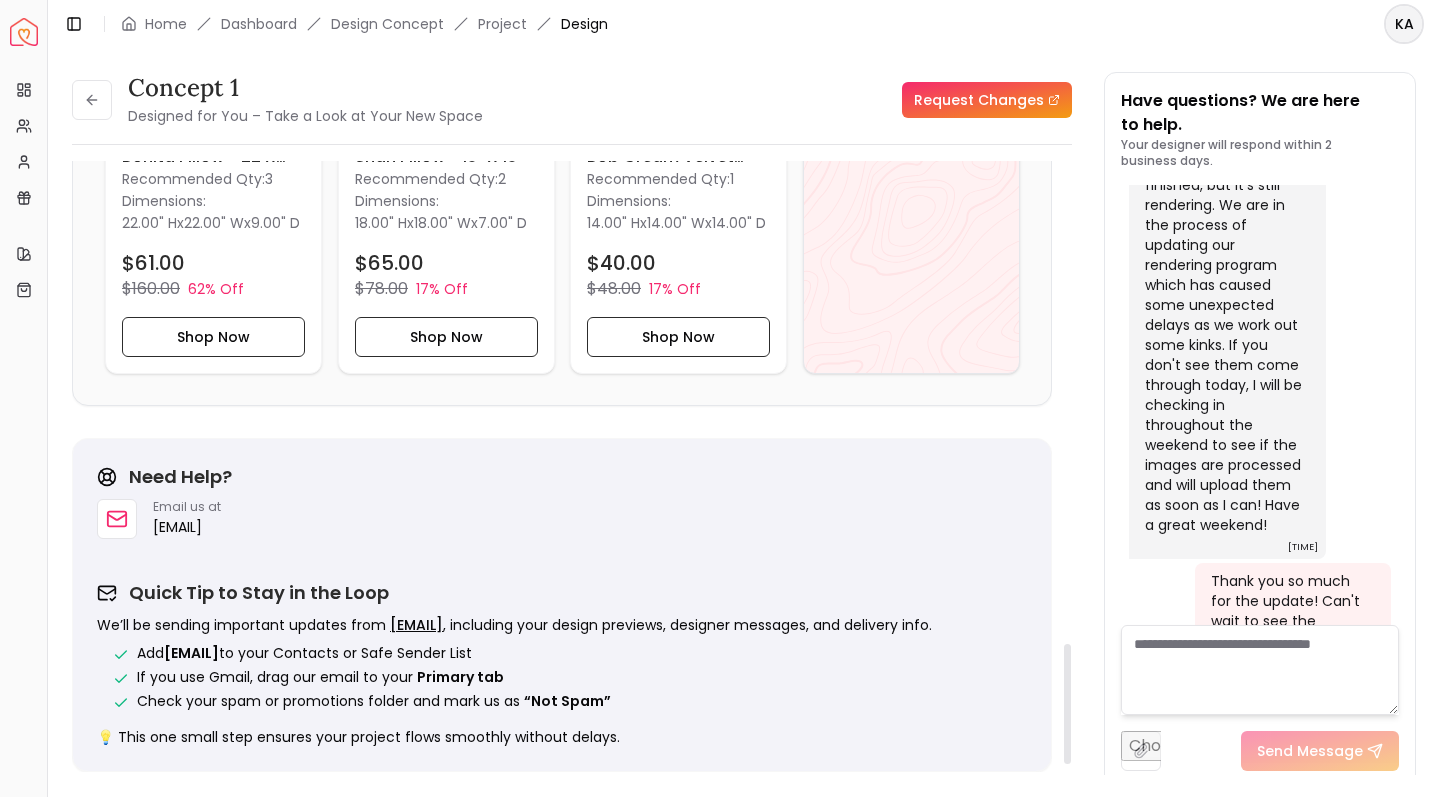 click on "Toggle Sidebar Home Dashboard Design Concept Project Design KA concept 1 Designed for You – Take a Look at Your New Space Request Changes concept 1 Designed for You – Take a Look at Your New Space Request Changes Hotspots On Density Show All Pannellum Loading... Start Sarah Nelson Please listen to the voice note(s) from your designer outlining the details of your design(s). Audio Notes: Audio Note  1 0:00  /  1:47 Transcript:  Hi Katie, it's Sarah, your Space Joy designer. I wanted to go over the det... Read more Audio Note  2 0:00  /  1:49 Transcript:  I chose this particular area rug because it reminded me of the kind of mar... Read more Wall Paints Featured in Your Design Sherwin Williams Dover White Why Shop with Spacejoy? Shopping through Spacejoy isn’t just convenient — it’s smarter. Here’s why: One Cart, All Brands Our concierge places your orders across all retailers—no juggling multiple accounts. Track Everything, In One Place Returns? Refunds? Relax. Price Match Guarantee ( 21     ) 1" at bounding box center [744, 398] 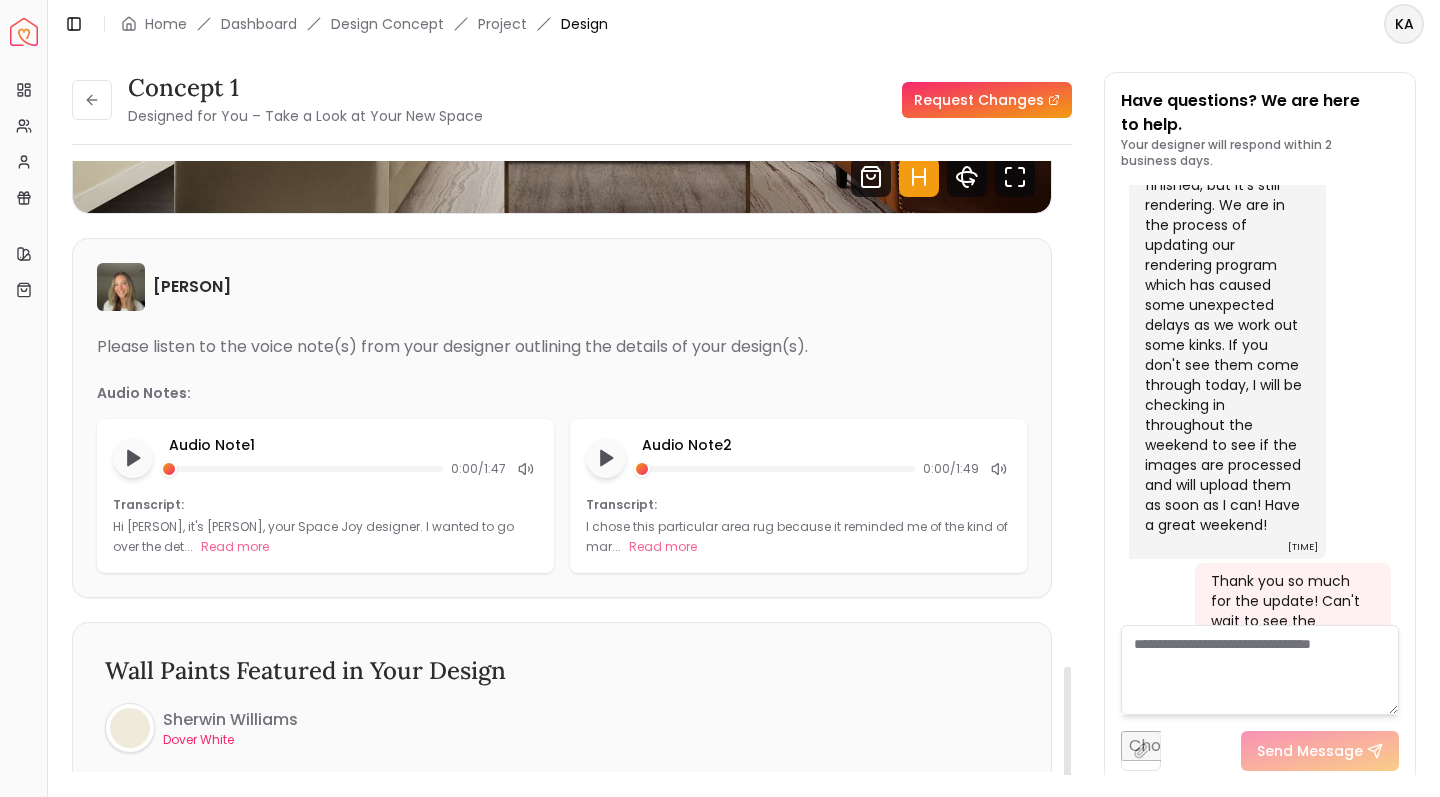 scroll, scrollTop: 0, scrollLeft: 0, axis: both 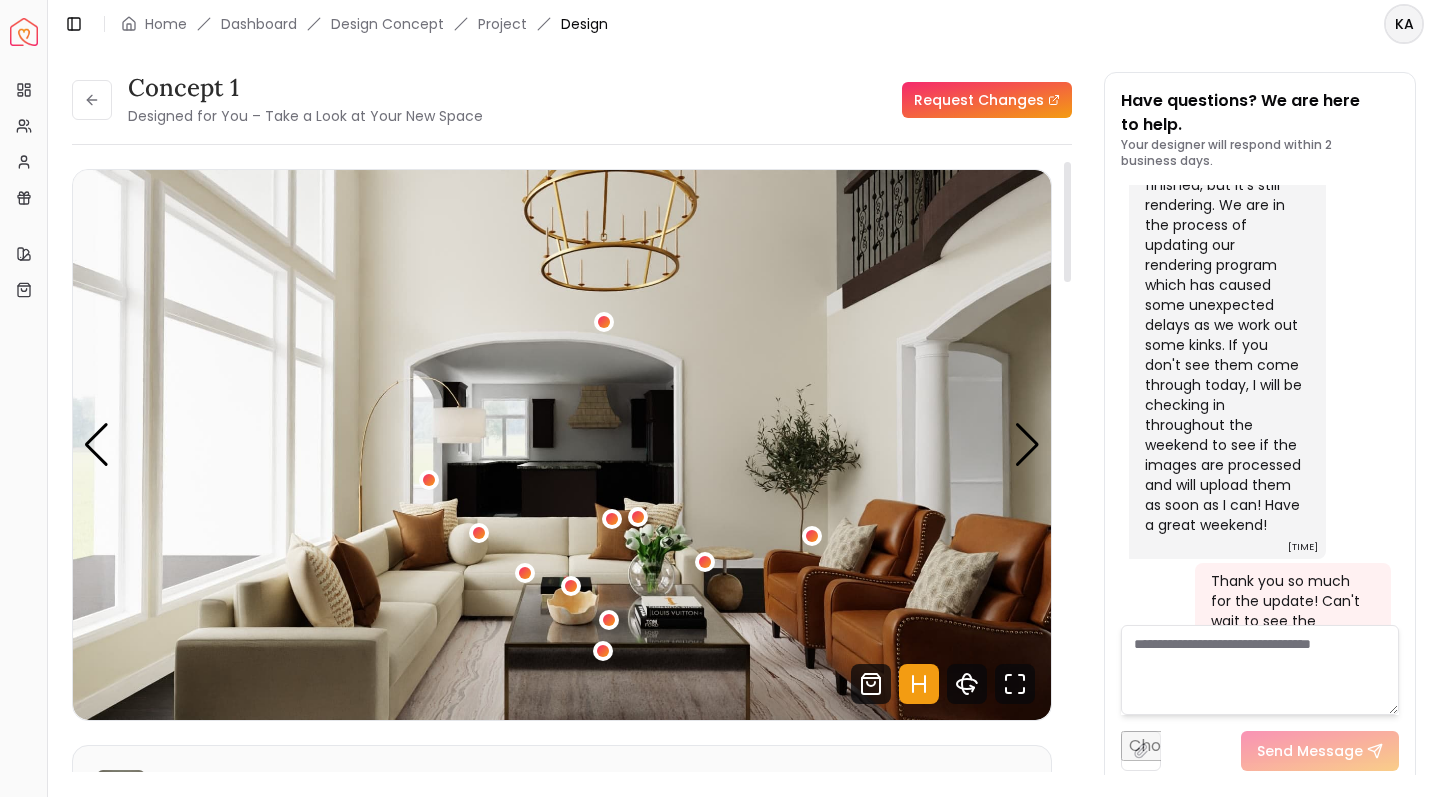 drag, startPoint x: 1068, startPoint y: 733, endPoint x: 1184, endPoint y: -98, distance: 839.0572 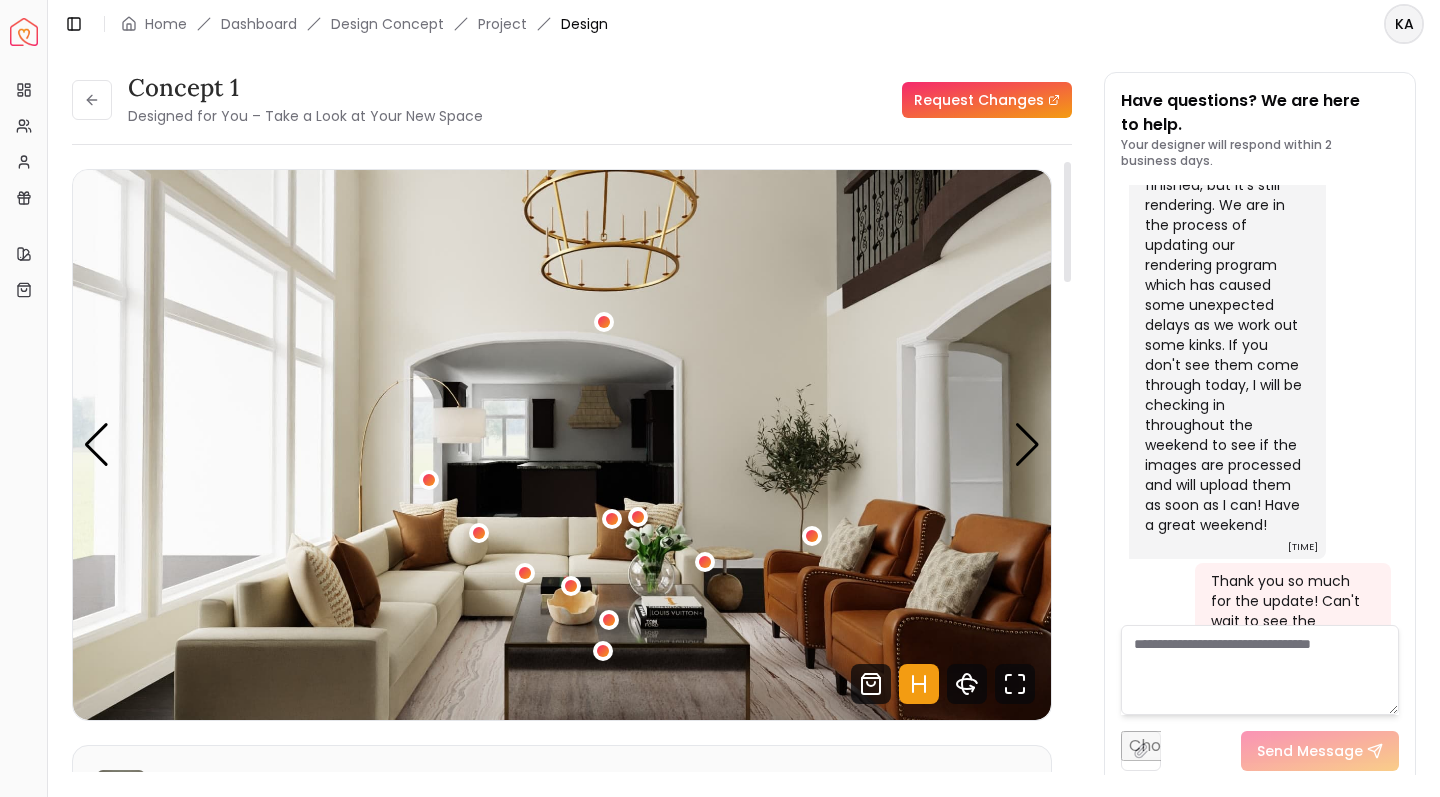click on "Spacejoy Dashboard Overview Projects My Referrals My Profile Gift Card Balance Quick Links My Style My Store Toggle Sidebar Home Dashboard Design Concept Project Design KA concept 1 Designed for You – Take a Look at Your New Space Request Changes concept 1 Designed for You – Take a Look at Your New Space Request Changes Hotspots On Density Show All Pannellum Loading... Start Sarah Nelson Please listen to the voice note(s) from your designer outlining the details of your design(s). Audio Notes: Audio Note  1 0:00  /  1:47 Transcript:  Hi Katie, it's Sarah, your Space Joy designer. I wanted to go over the det... Read more Audio Note  2 0:00  /  1:49 Transcript:  I chose this particular area rug because it reminded me of the kind of mar... Read more Wall Paints Featured in Your Design Sherwin Williams Dover White Why Shop with Spacejoy? Shopping through Spacejoy isn’t just convenient — it’s smarter. Here’s why: One Cart, All Brands Track Everything, In One Place Returns? Refunds? Relax. ( 21     ) 1" at bounding box center [720, 398] 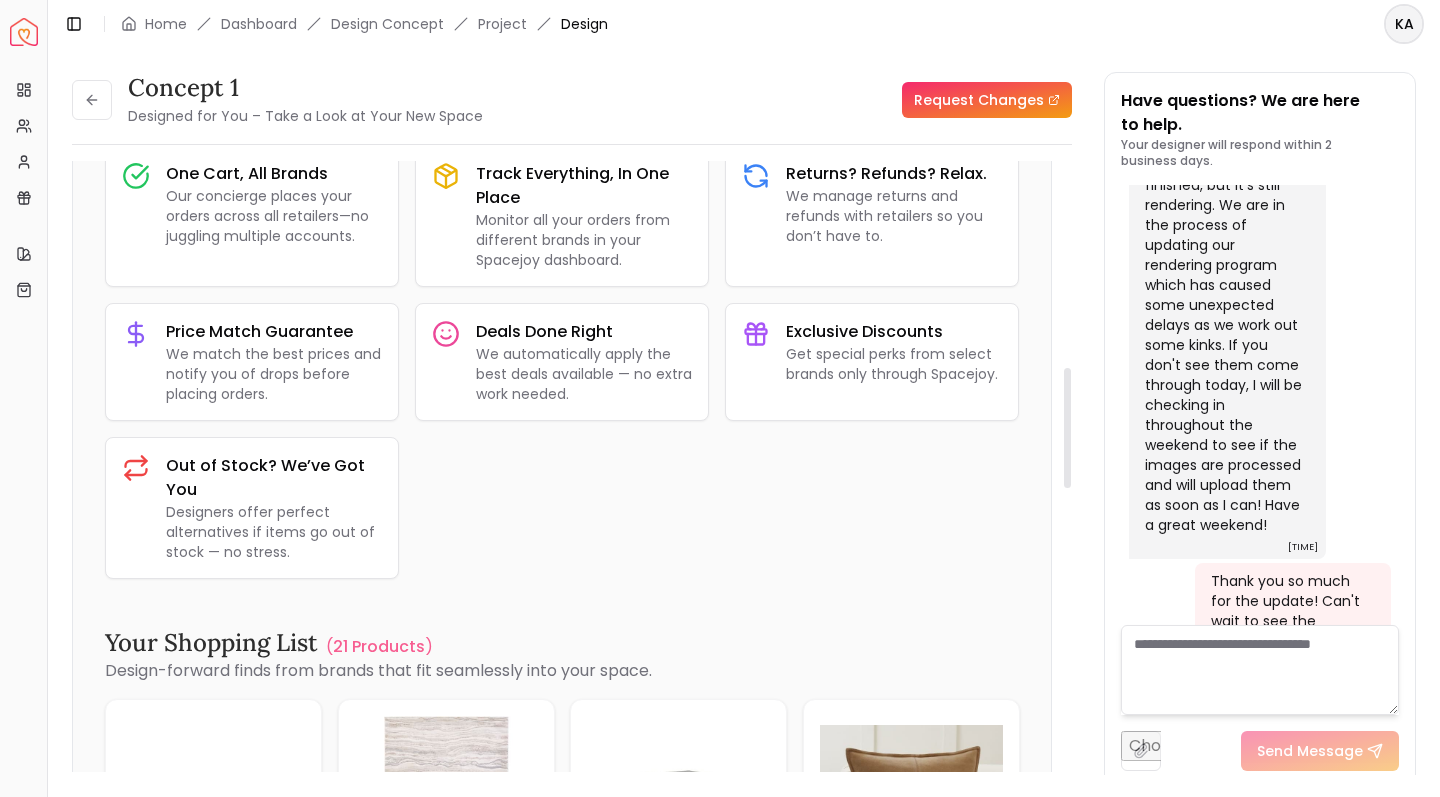 scroll, scrollTop: 1382, scrollLeft: 0, axis: vertical 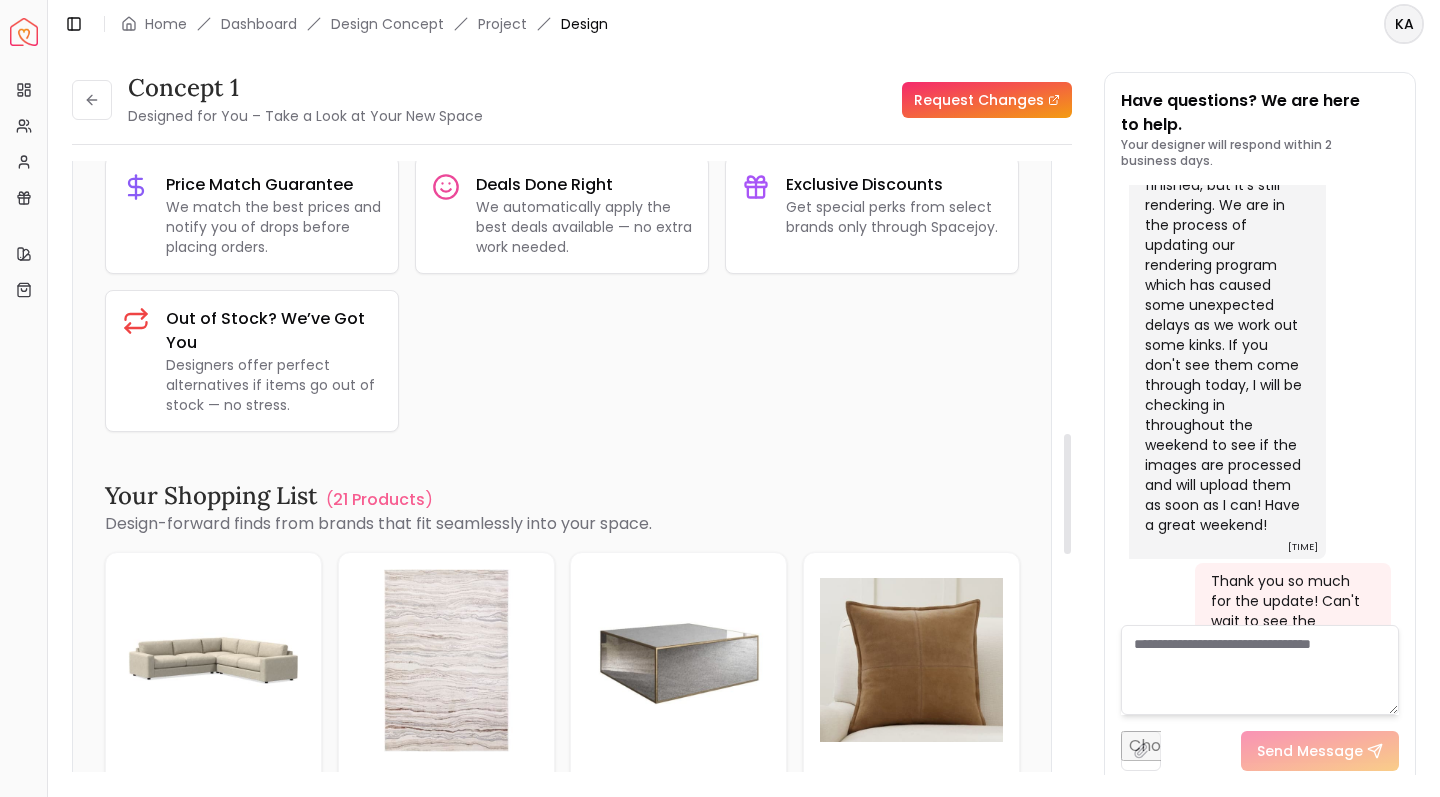 drag, startPoint x: 1070, startPoint y: 256, endPoint x: 1065, endPoint y: 528, distance: 272.04596 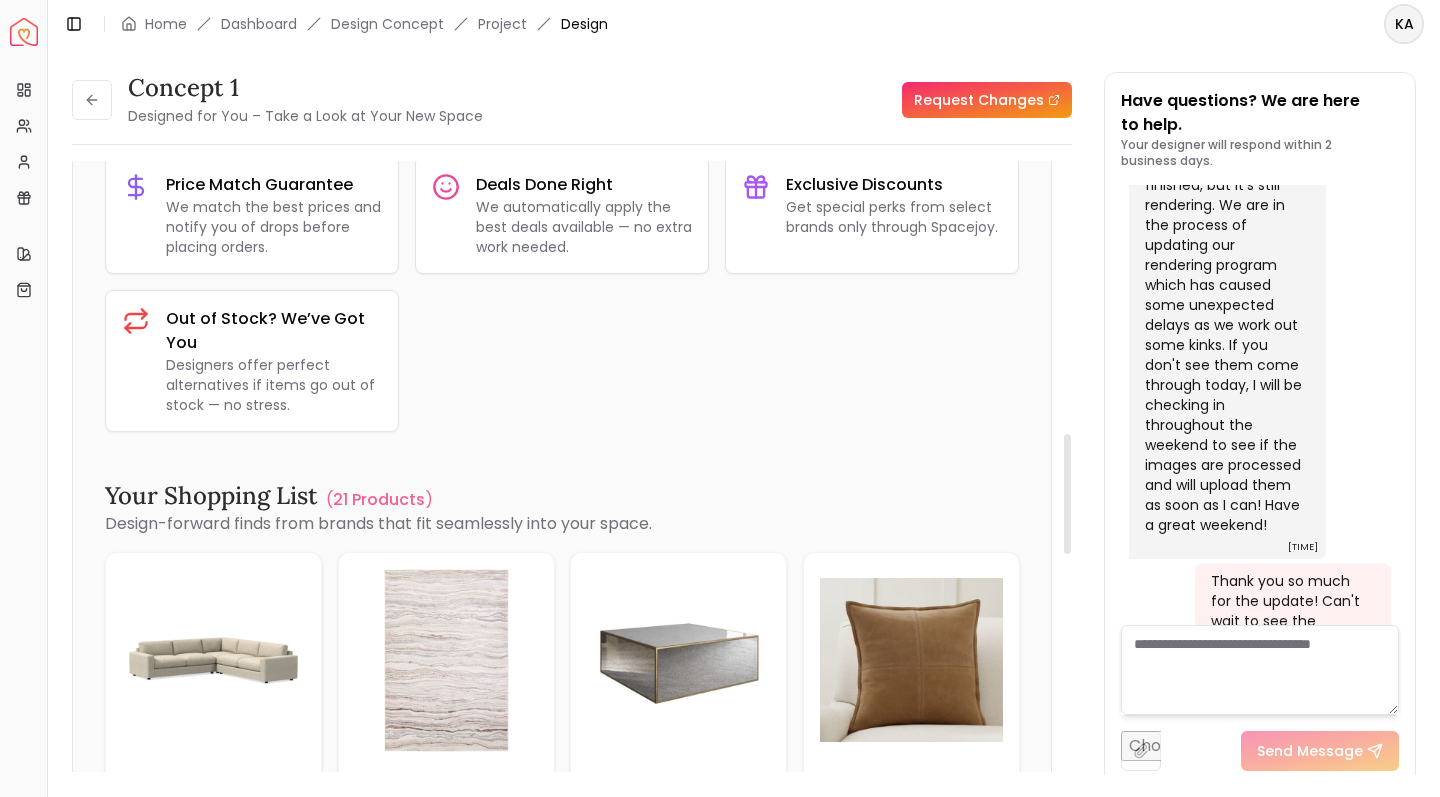click at bounding box center (1067, 494) 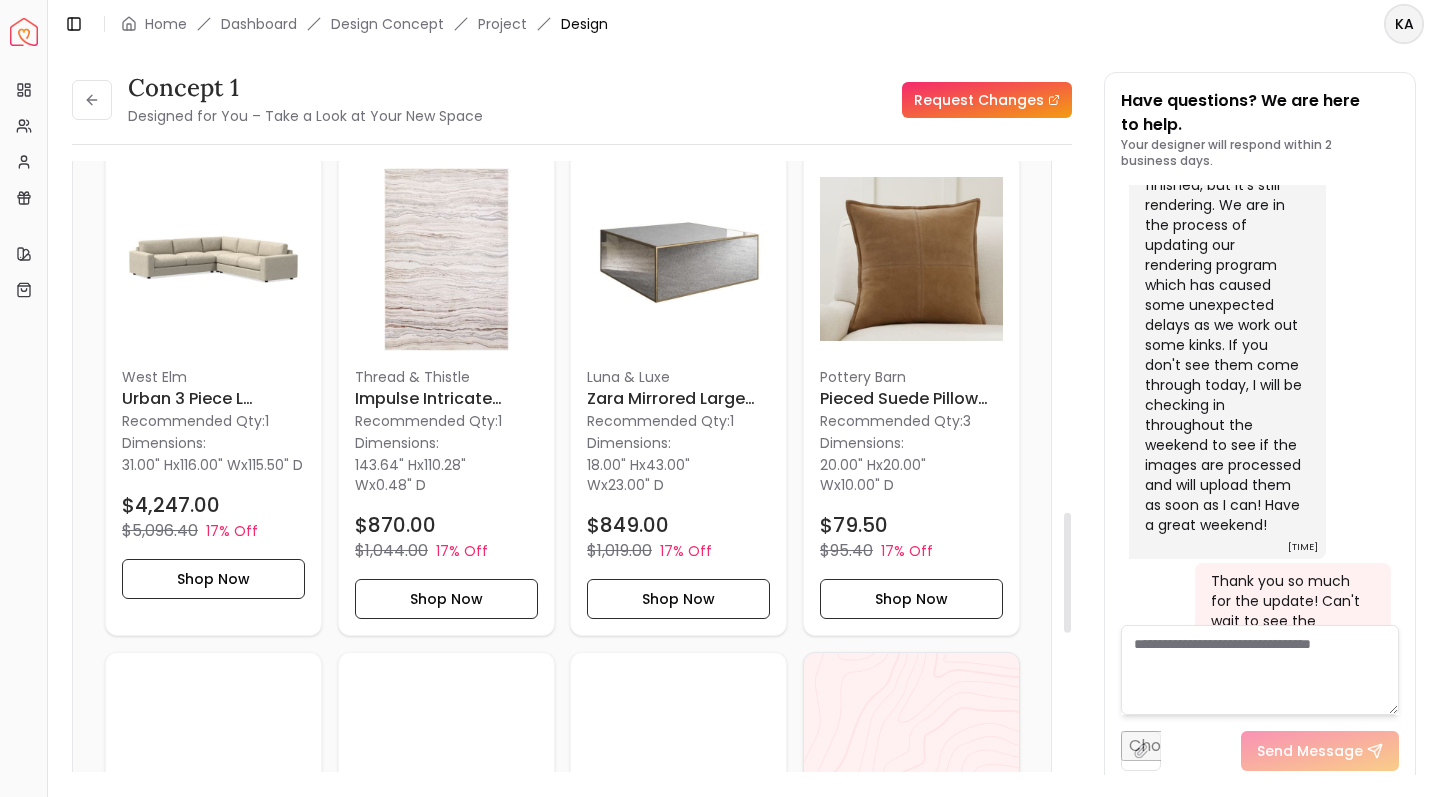 scroll, scrollTop: 1839, scrollLeft: 0, axis: vertical 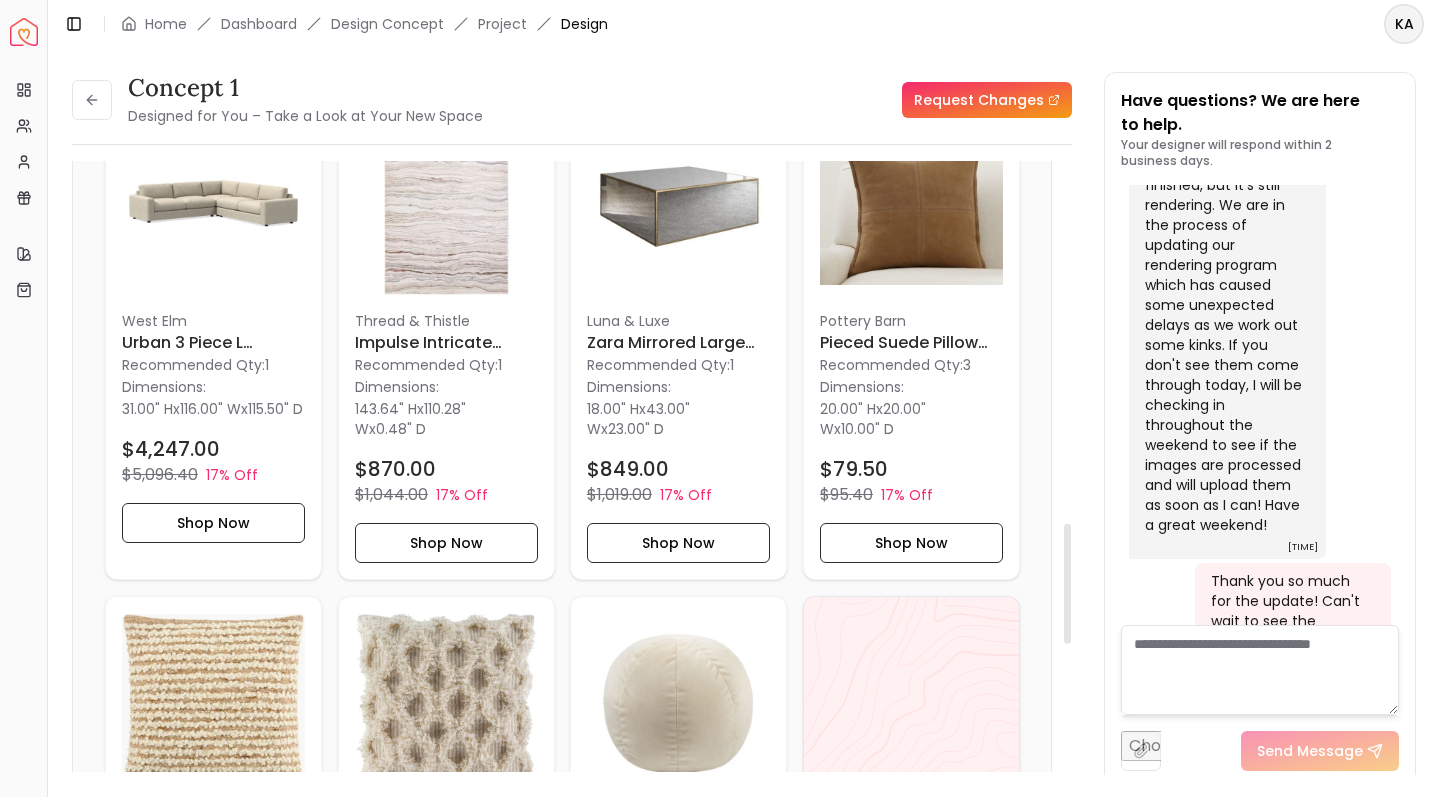 drag, startPoint x: 1065, startPoint y: 528, endPoint x: 1059, endPoint y: 618, distance: 90.199776 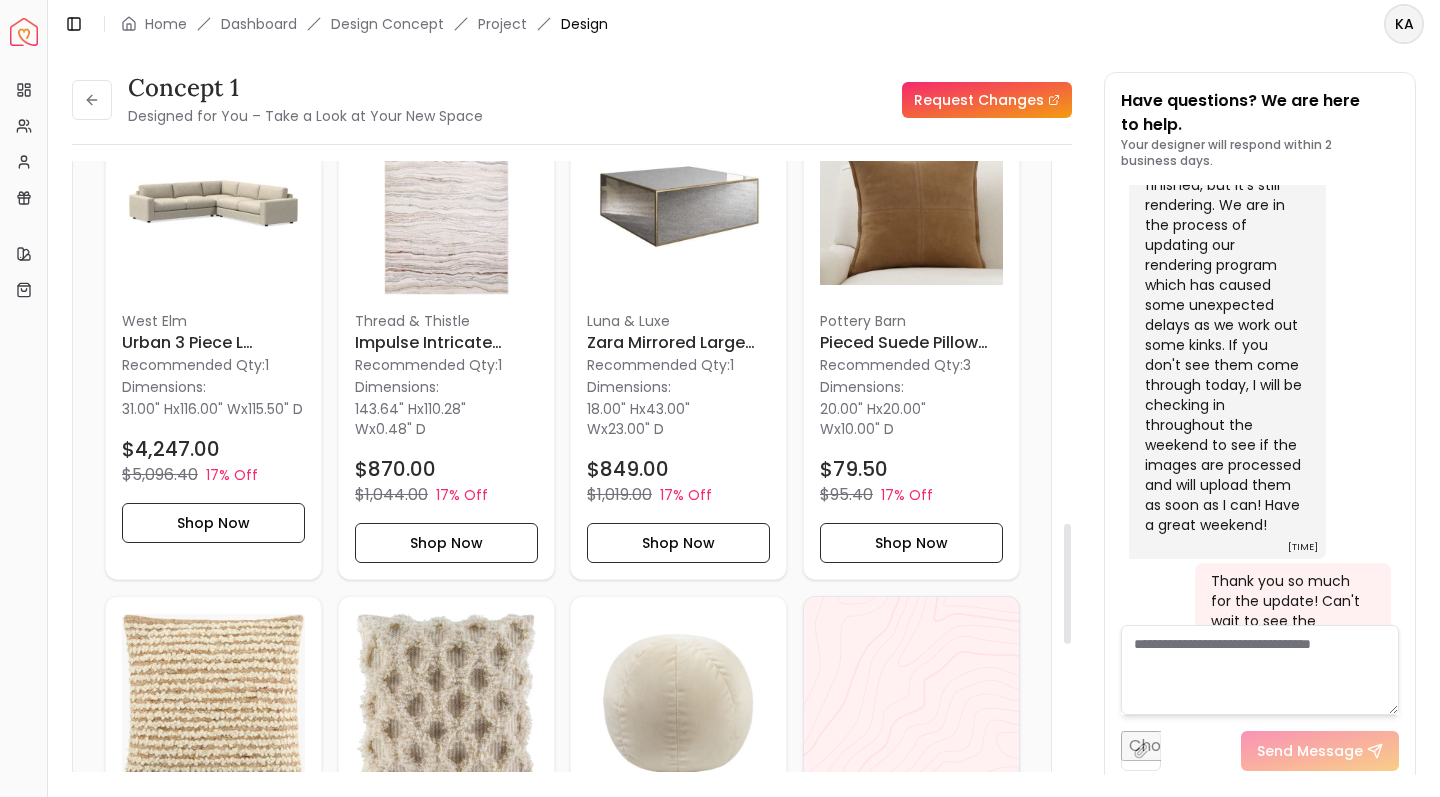 click on "concept 1 Designed for You – Take a Look at Your New Space Request Changes Hotspots On Density Show All Pannellum Loading... Start Sarah Nelson Please listen to the voice note(s) from your designer outlining the details of your design(s). Audio Notes: Audio Note  1 0:00  /  1:47 Transcript:  Hi Katie, it's Sarah, your Space Joy designer. I wanted to go over the det... Read more Audio Note  2 0:00  /  1:49 Transcript:  I chose this particular area rug because it reminded me of the kind of mar... Read more Wall Paints Featured in Your Design Sherwin Williams Dover White Why Shop with Spacejoy? Shopping through Spacejoy isn’t just convenient — it’s smarter. Here’s why: One Cart, All Brands Our concierge places your orders across all retailers—no juggling multiple accounts. Track Everything, In One Place Monitor all your orders from different brands in your Spacejoy dashboard. Returns? Refunds? Relax. We manage returns and refunds with retailers so you don’t have to. Price Match Guarantee ( 21     )" at bounding box center [572, 474] 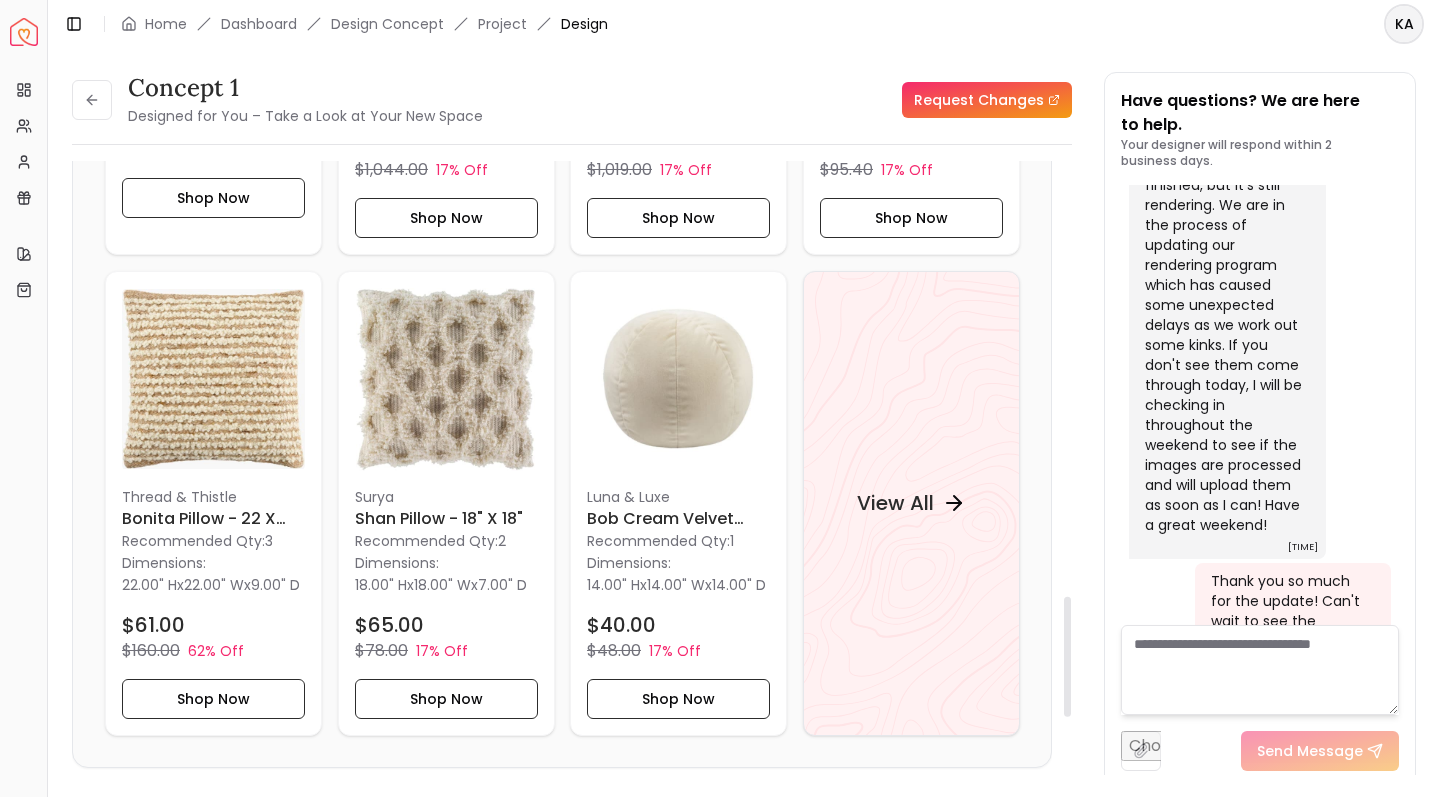 scroll, scrollTop: 2260, scrollLeft: 0, axis: vertical 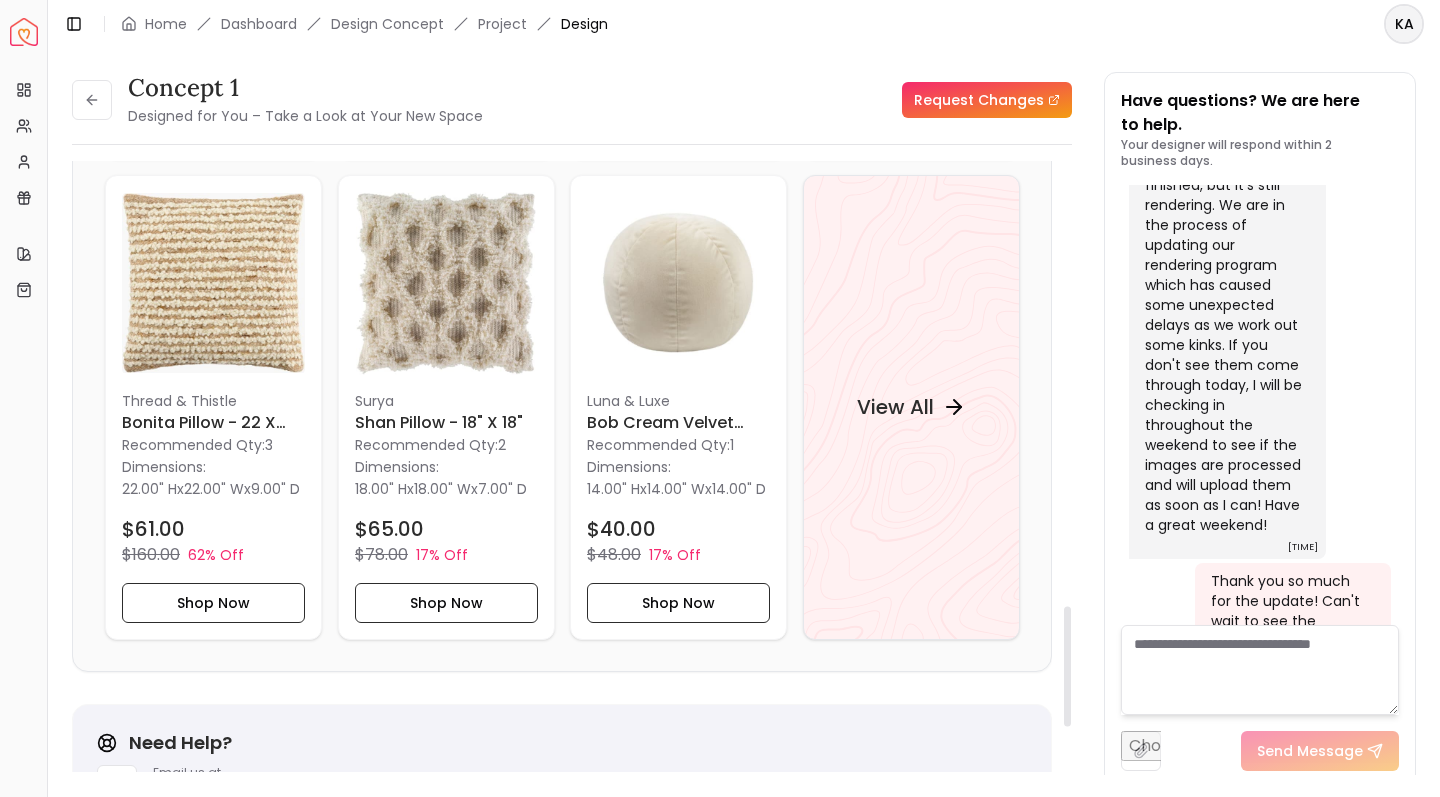 drag, startPoint x: 1068, startPoint y: 606, endPoint x: 1068, endPoint y: 689, distance: 83 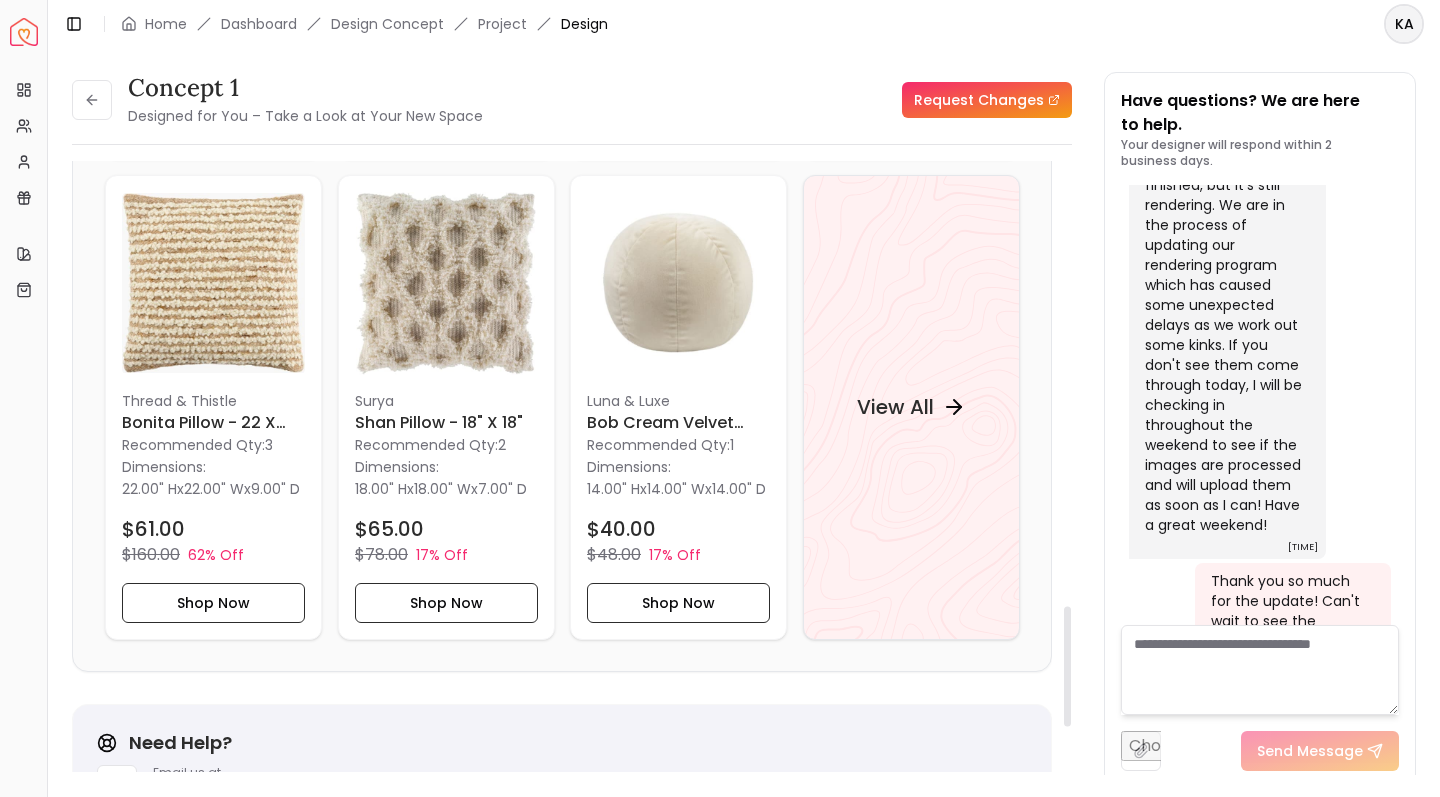 click at bounding box center [1067, 667] 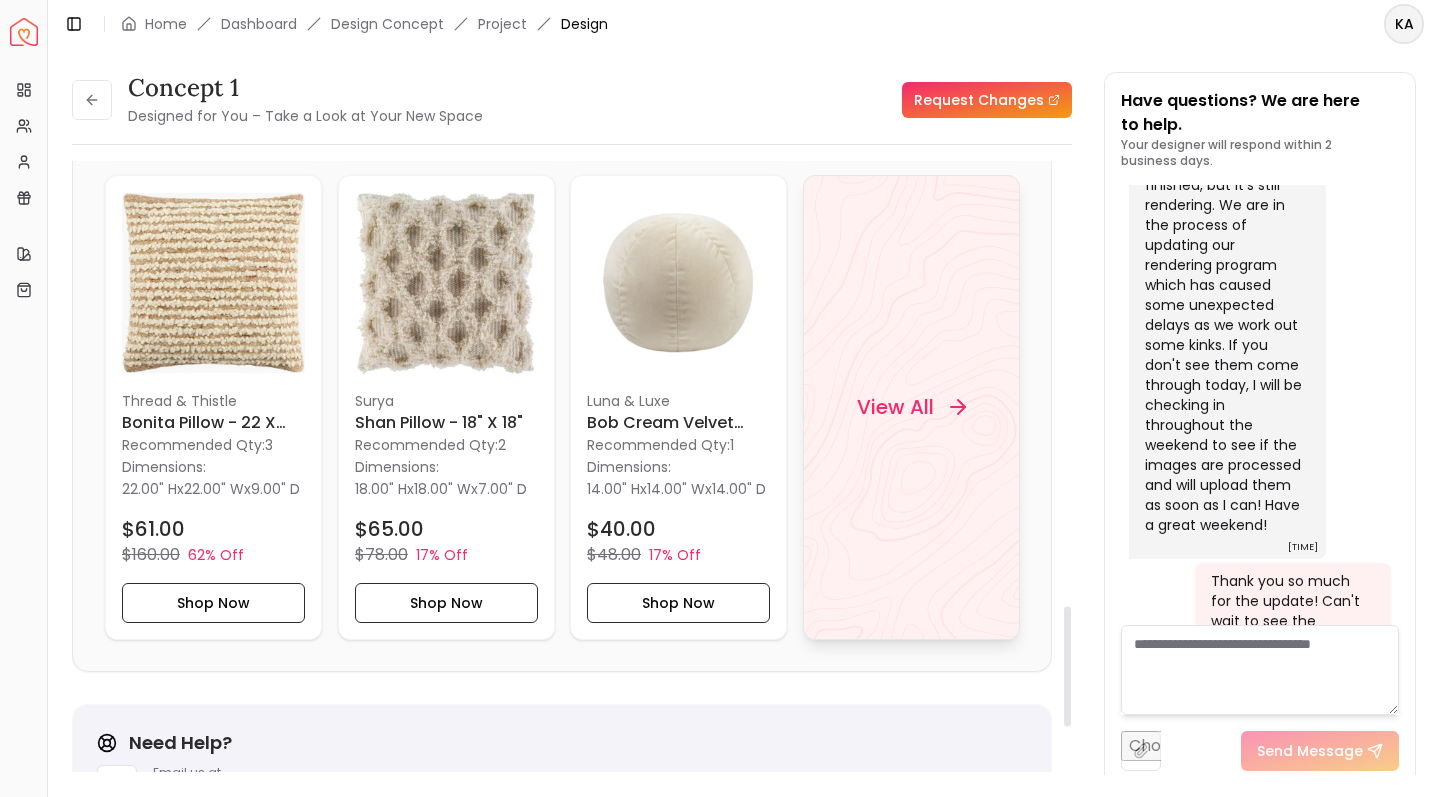 click on "View All" at bounding box center [894, 407] 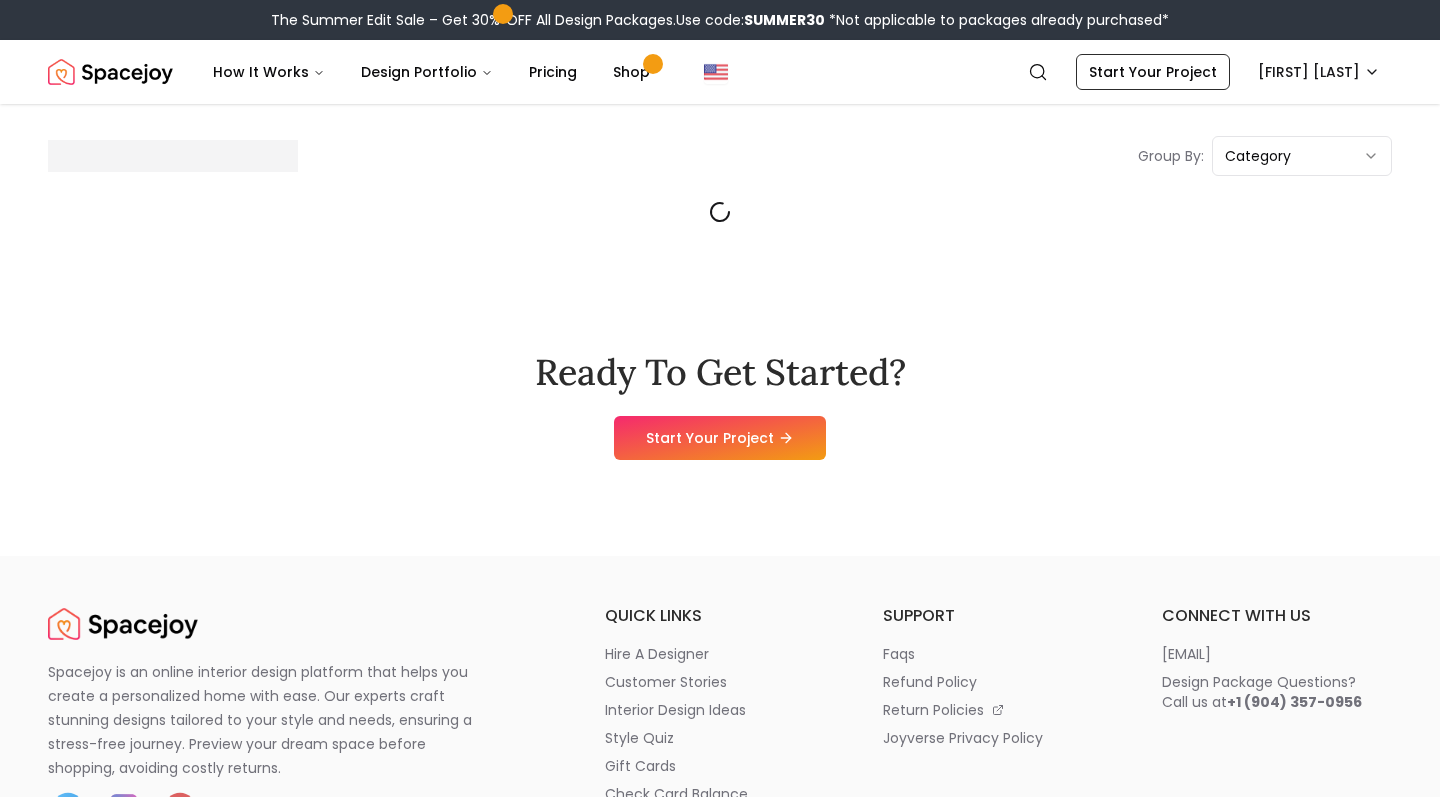 scroll, scrollTop: 0, scrollLeft: 0, axis: both 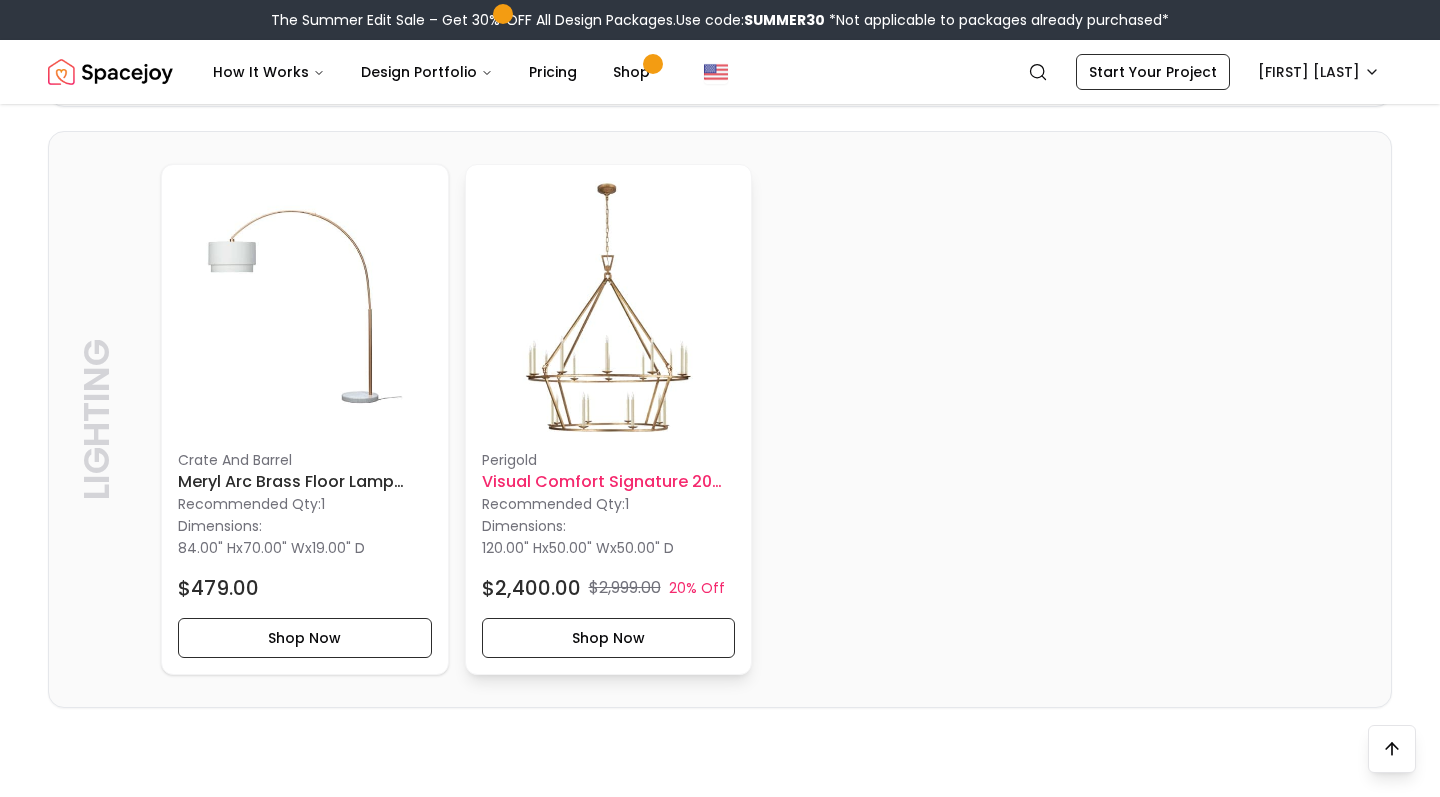 click on "Visual Comfort Signature 20 Light Chandelier" at bounding box center [609, 482] 